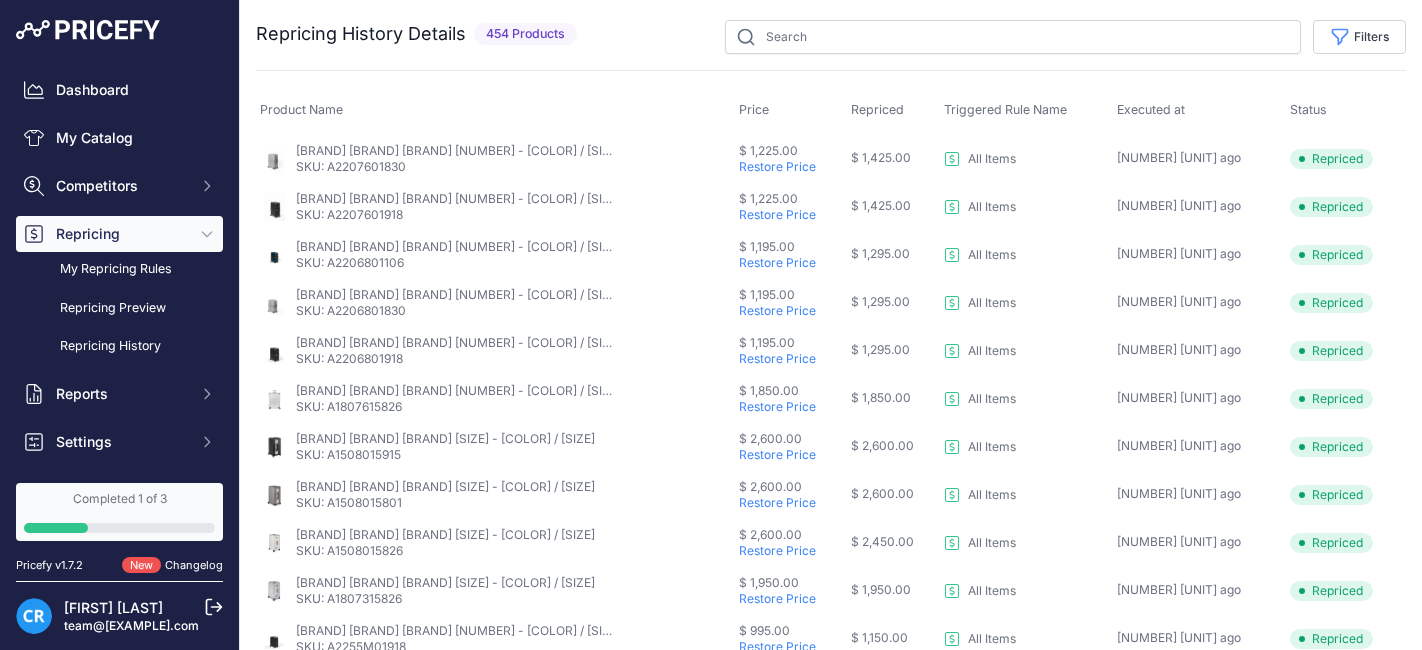 scroll, scrollTop: 0, scrollLeft: 0, axis: both 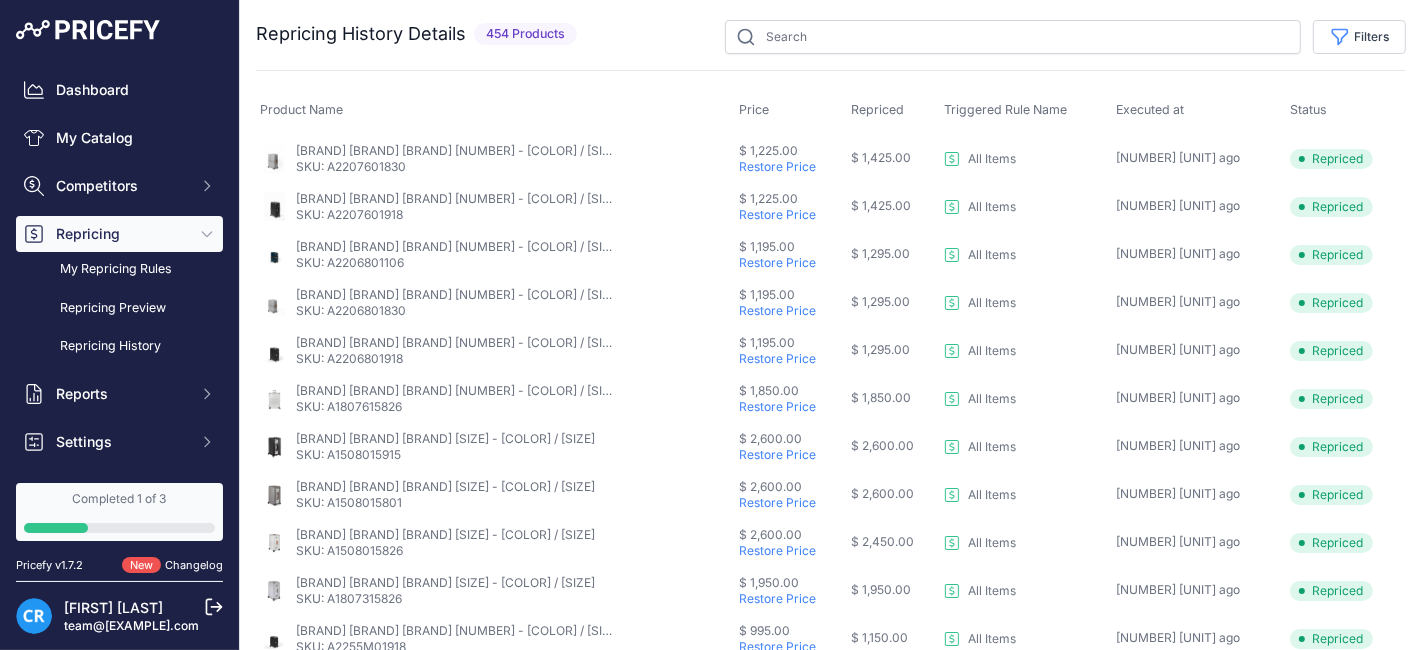 click on "Status" at bounding box center [1346, 110] 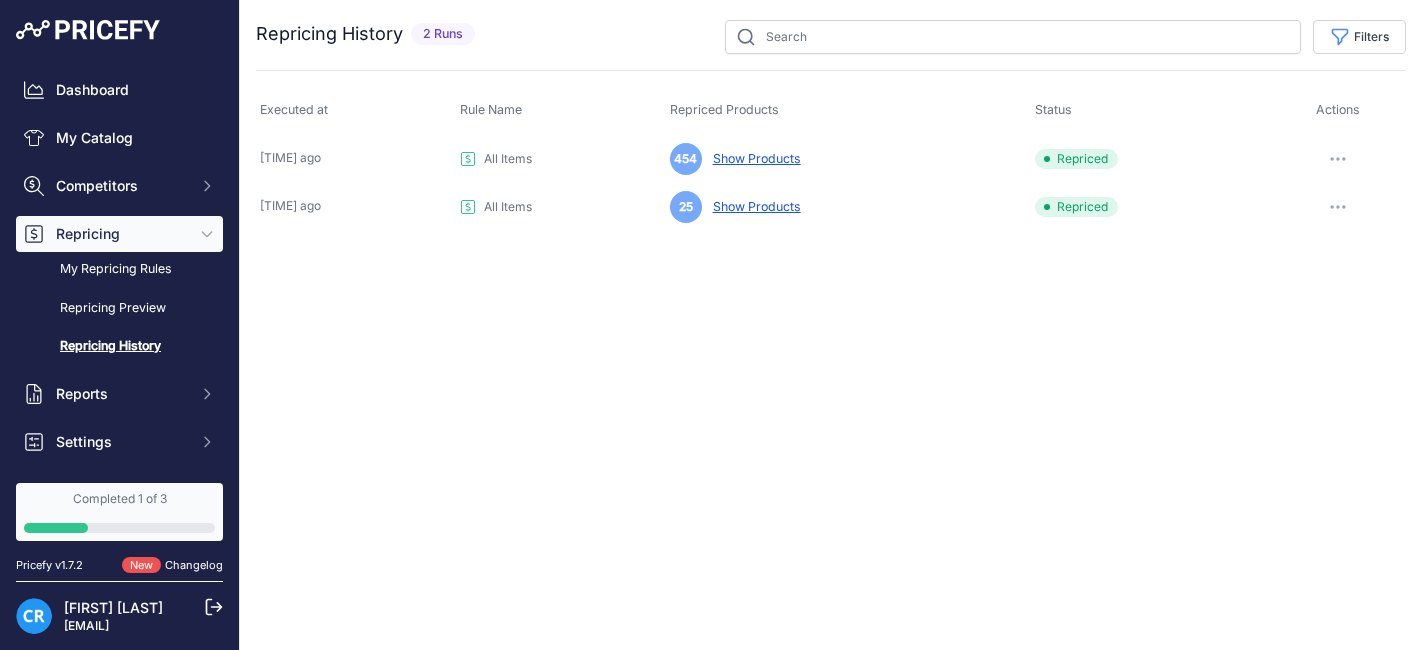 scroll, scrollTop: 0, scrollLeft: 0, axis: both 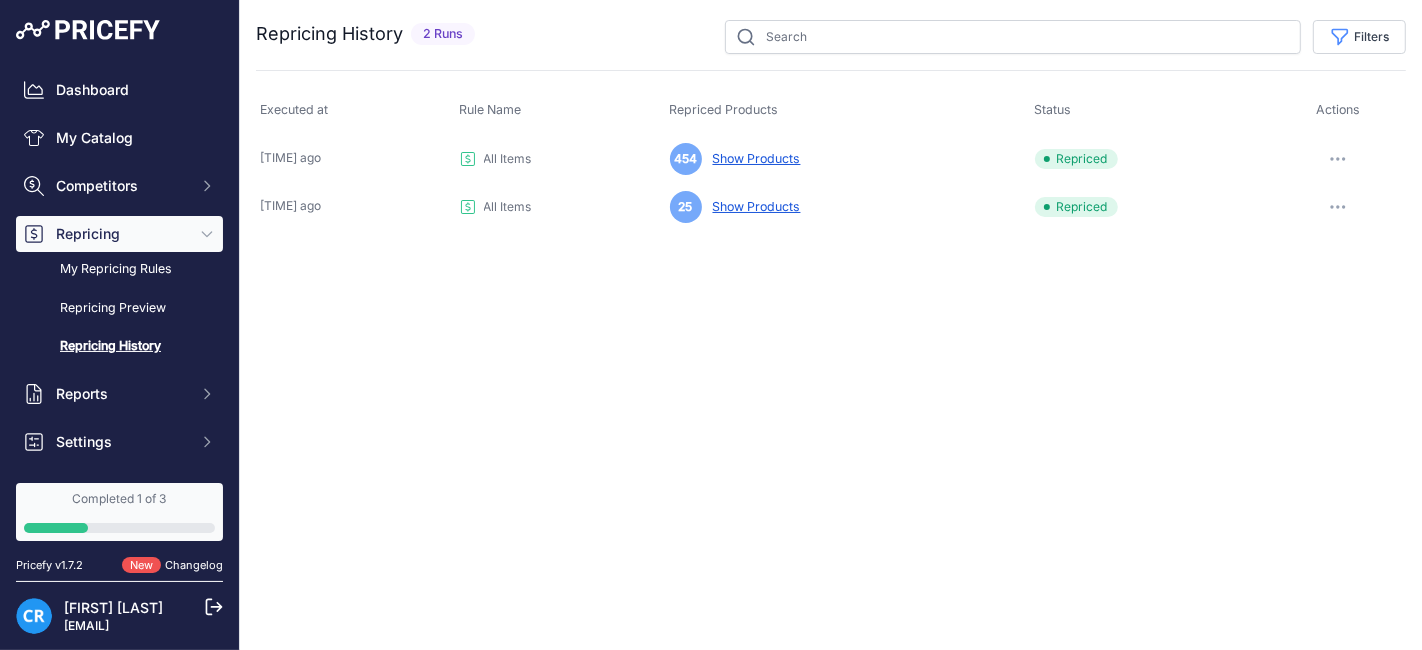 click on "Show Products" at bounding box center [753, 158] 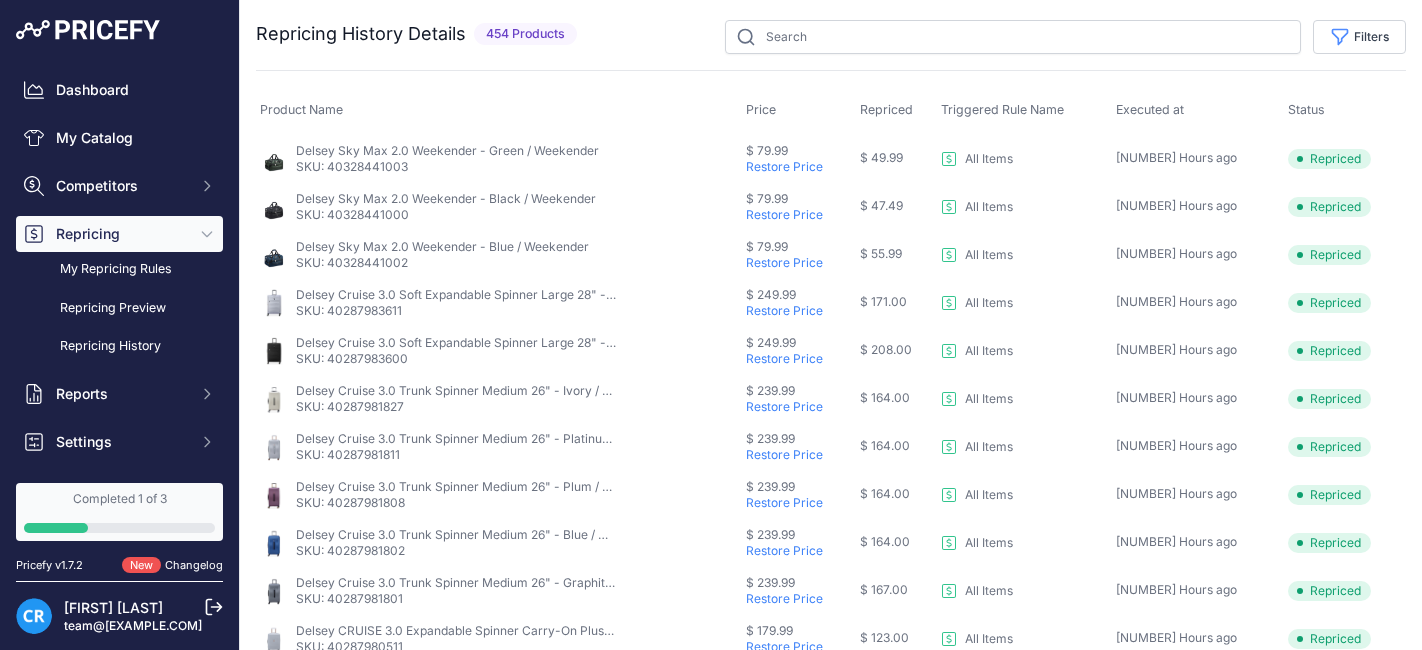 scroll, scrollTop: 0, scrollLeft: 0, axis: both 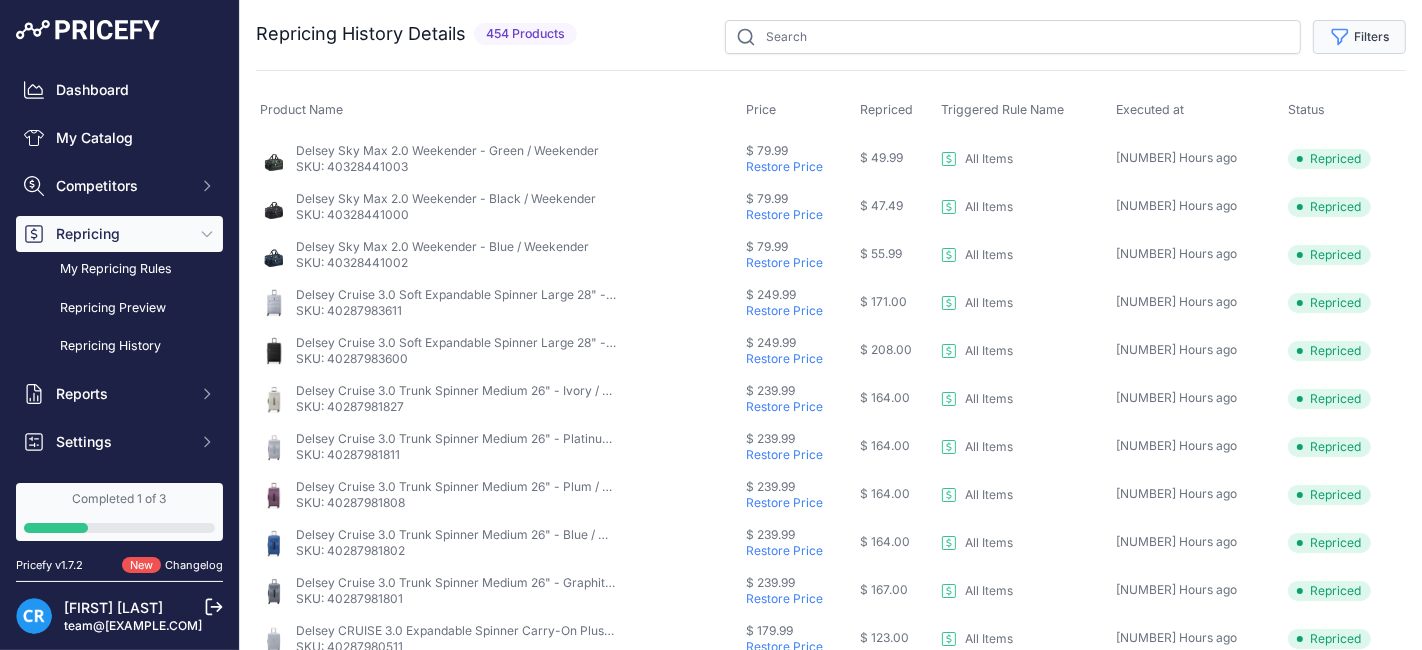 click at bounding box center [1340, 37] 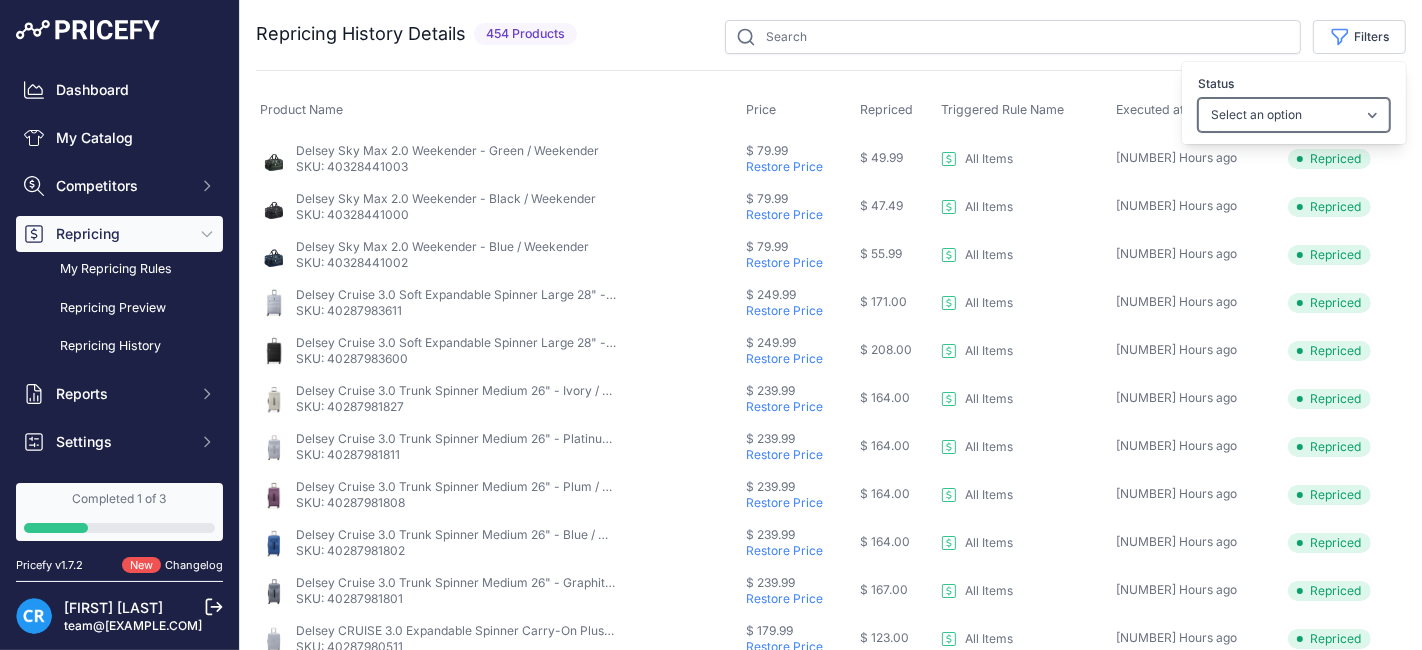 click on "Select an option
Error
Repriced" at bounding box center (1294, 115) 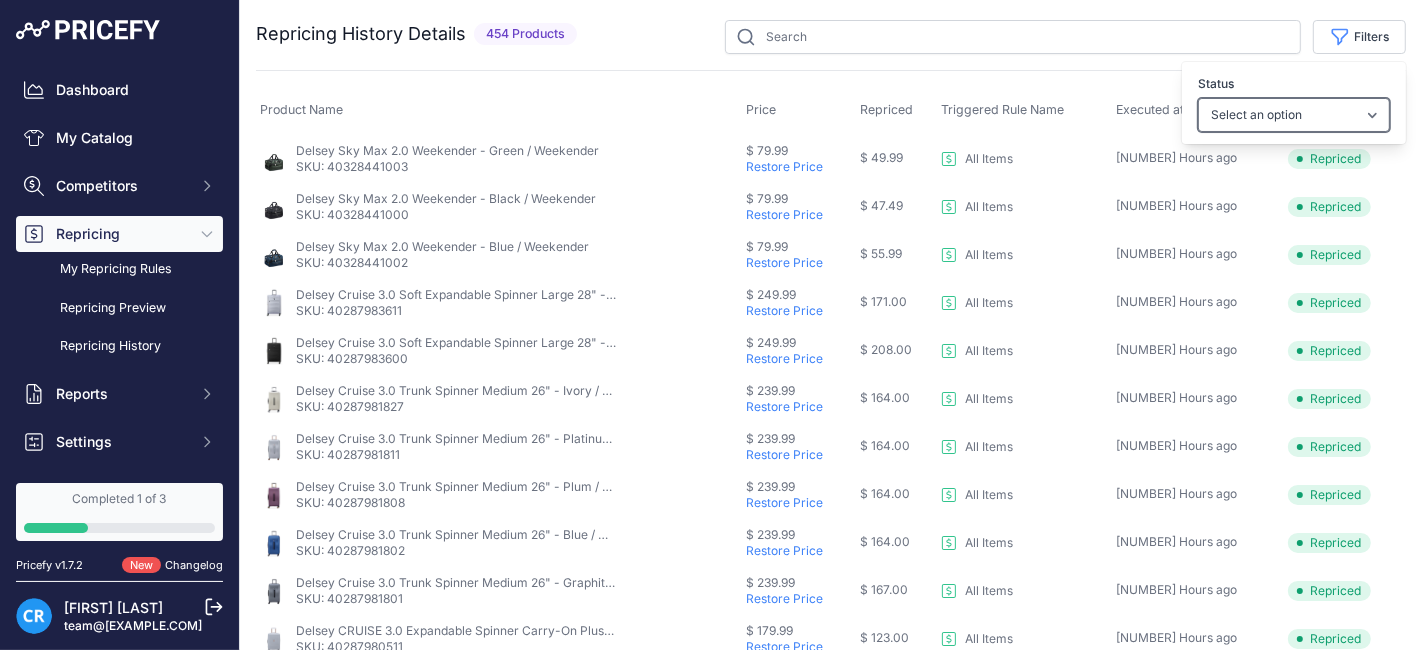 select on "repriced" 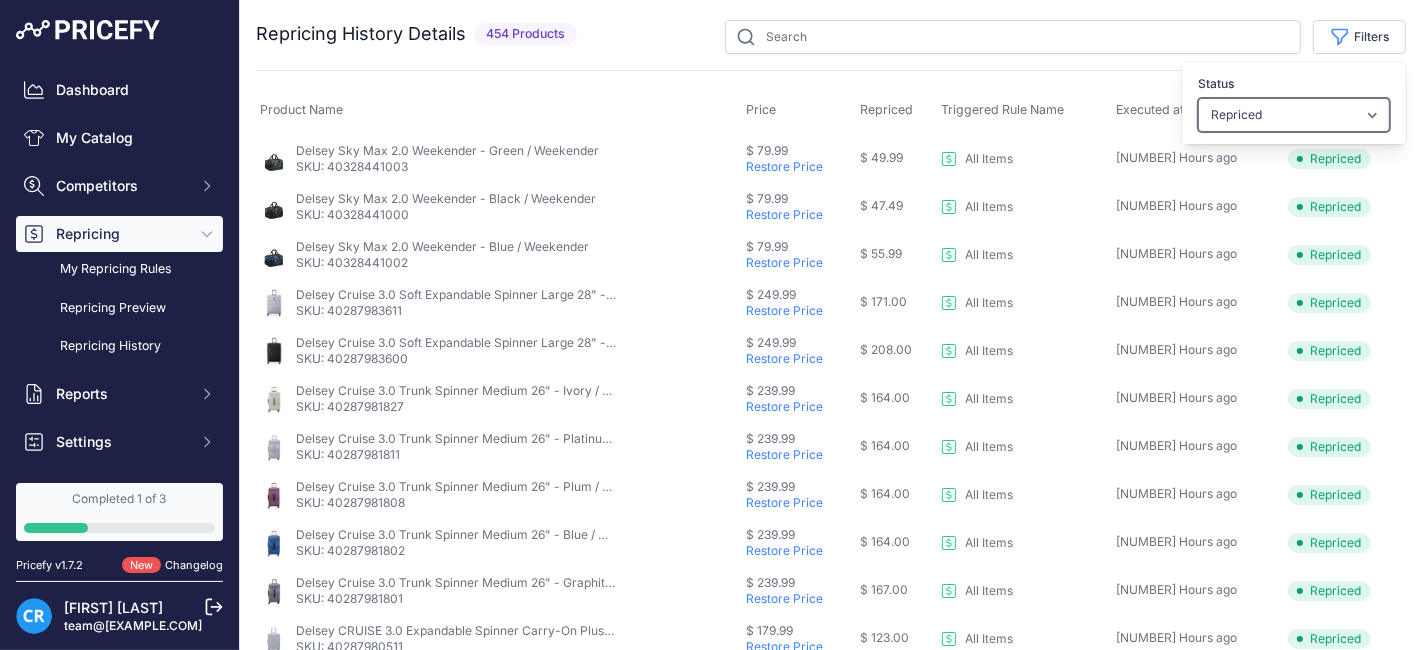 click on "Select an option
Error
Repriced" at bounding box center (1294, 115) 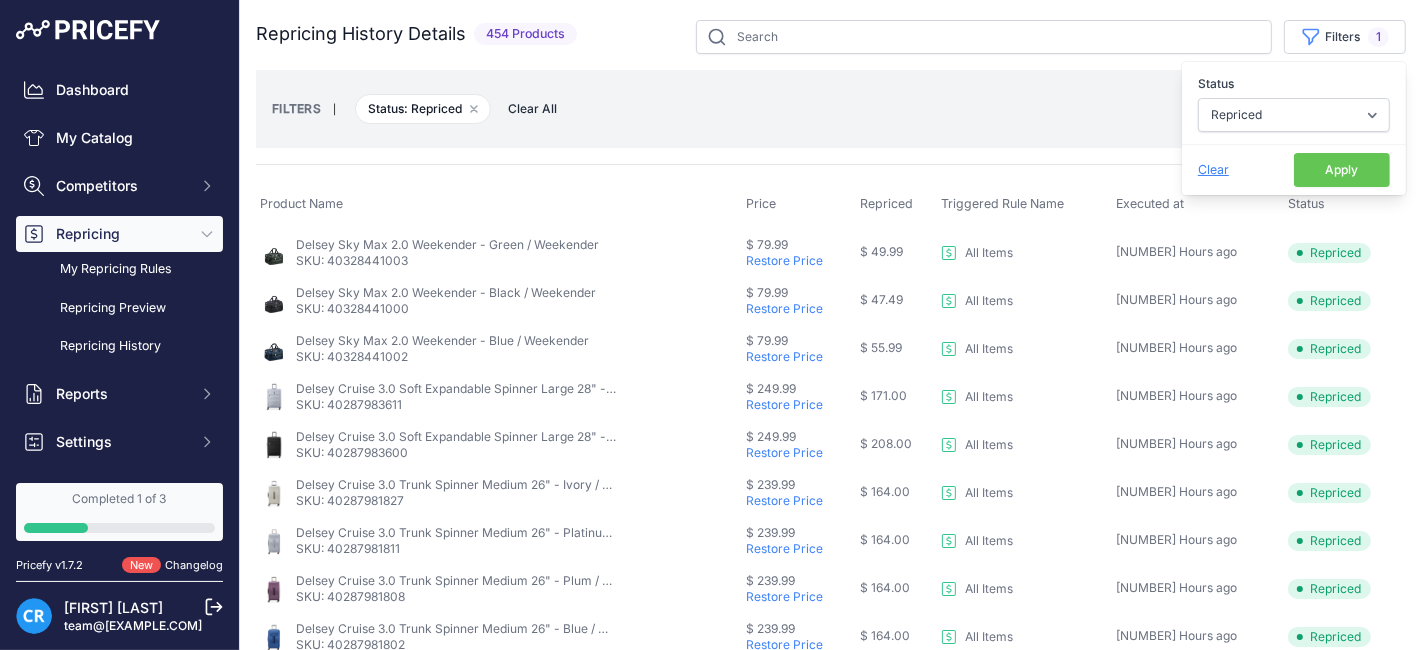 click on "Clear" at bounding box center [1213, 169] 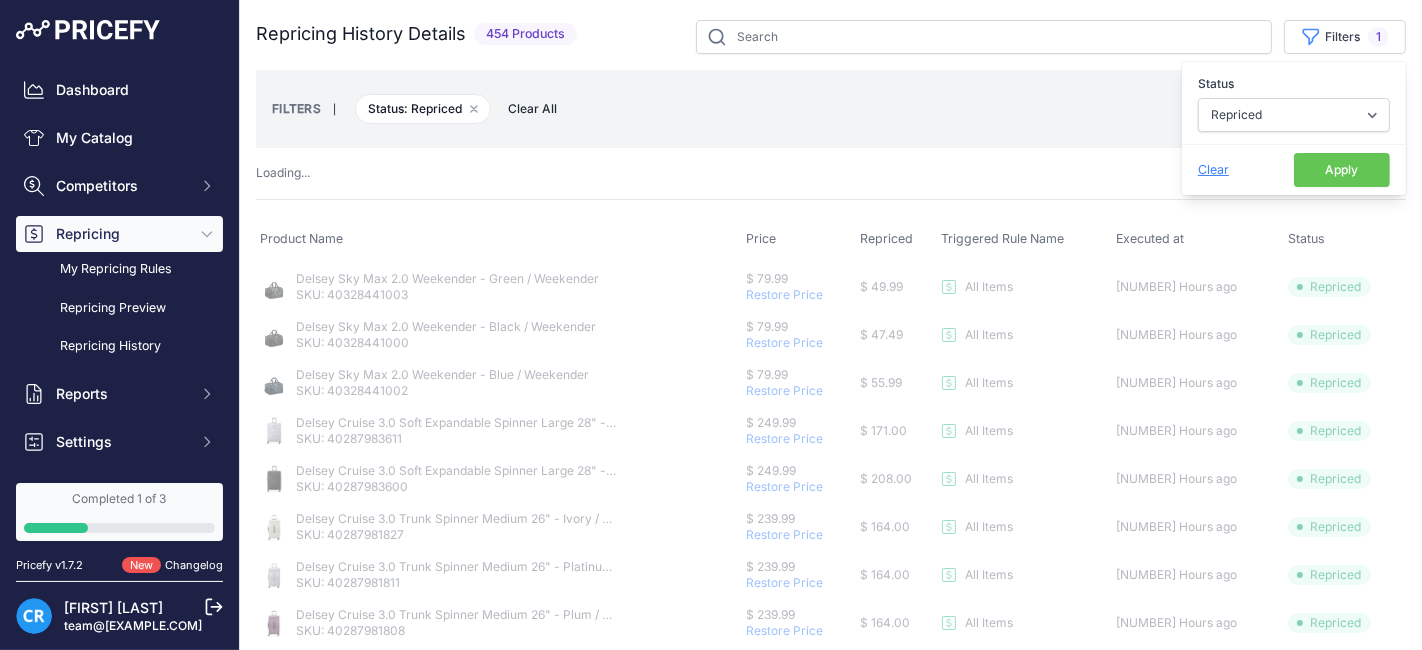 click on "FILTERS |
Status:
Repriced
Remove filter option
Clear All" at bounding box center (831, 109) 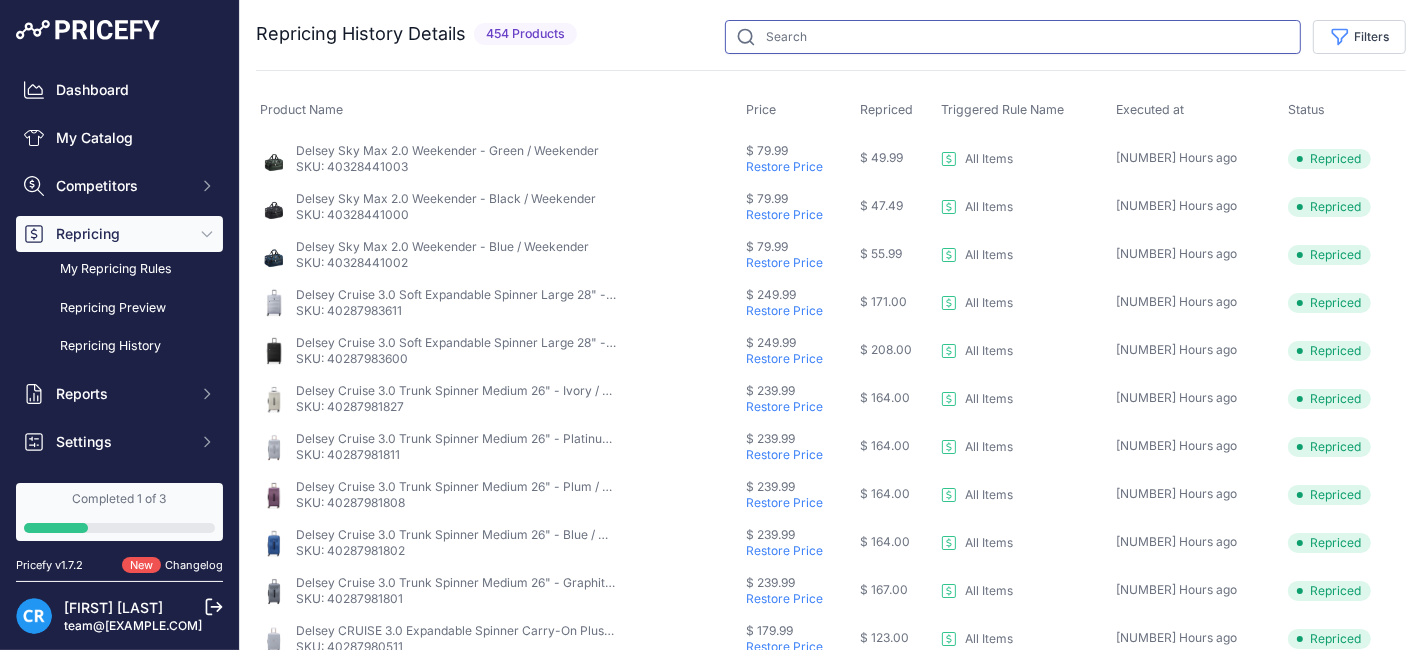 click at bounding box center (1013, 37) 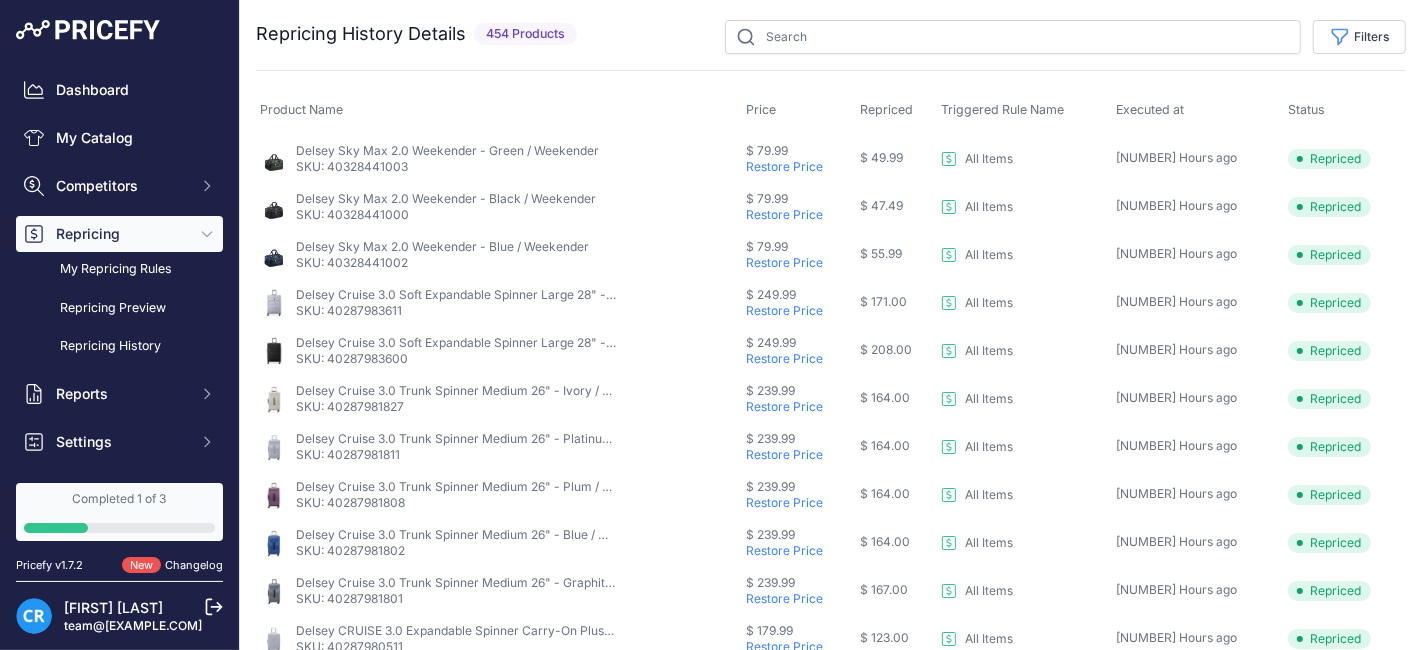 drag, startPoint x: 488, startPoint y: 35, endPoint x: 580, endPoint y: 46, distance: 92.65527 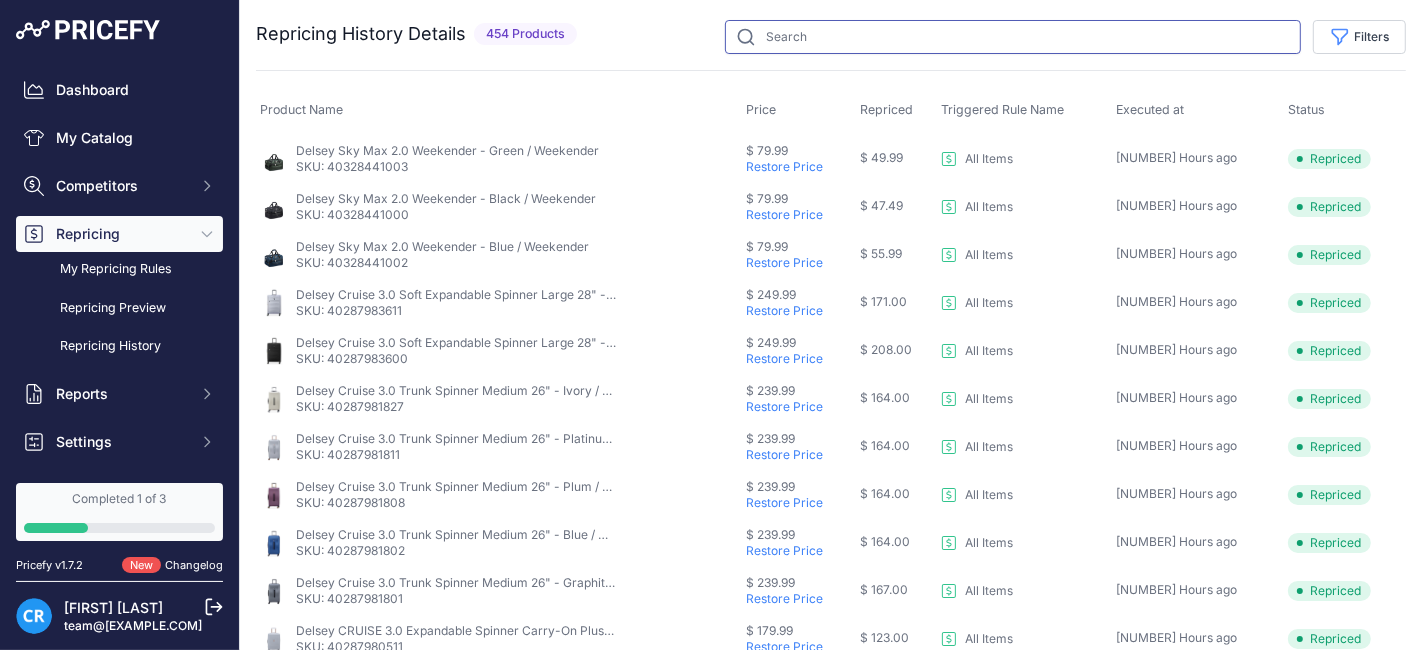 click at bounding box center [1013, 37] 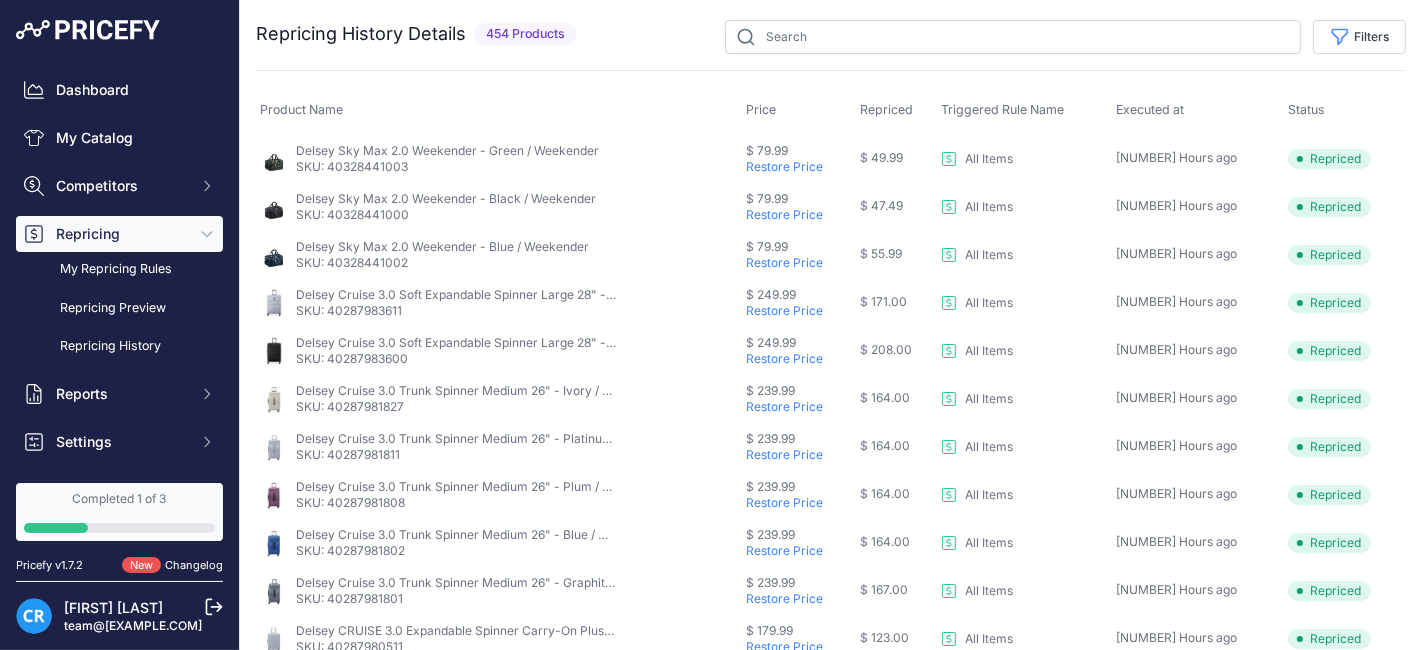drag, startPoint x: 483, startPoint y: 32, endPoint x: 578, endPoint y: 42, distance: 95.524864 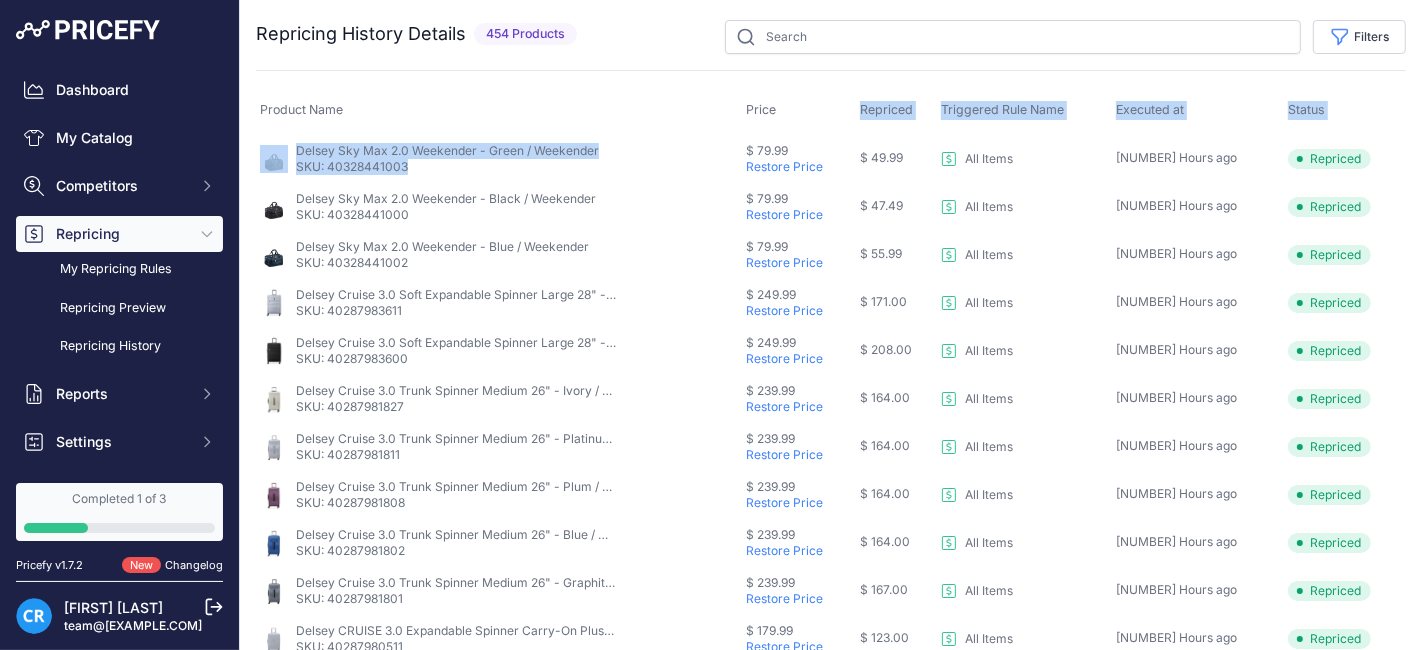 drag, startPoint x: 752, startPoint y: 168, endPoint x: 865, endPoint y: 124, distance: 121.264175 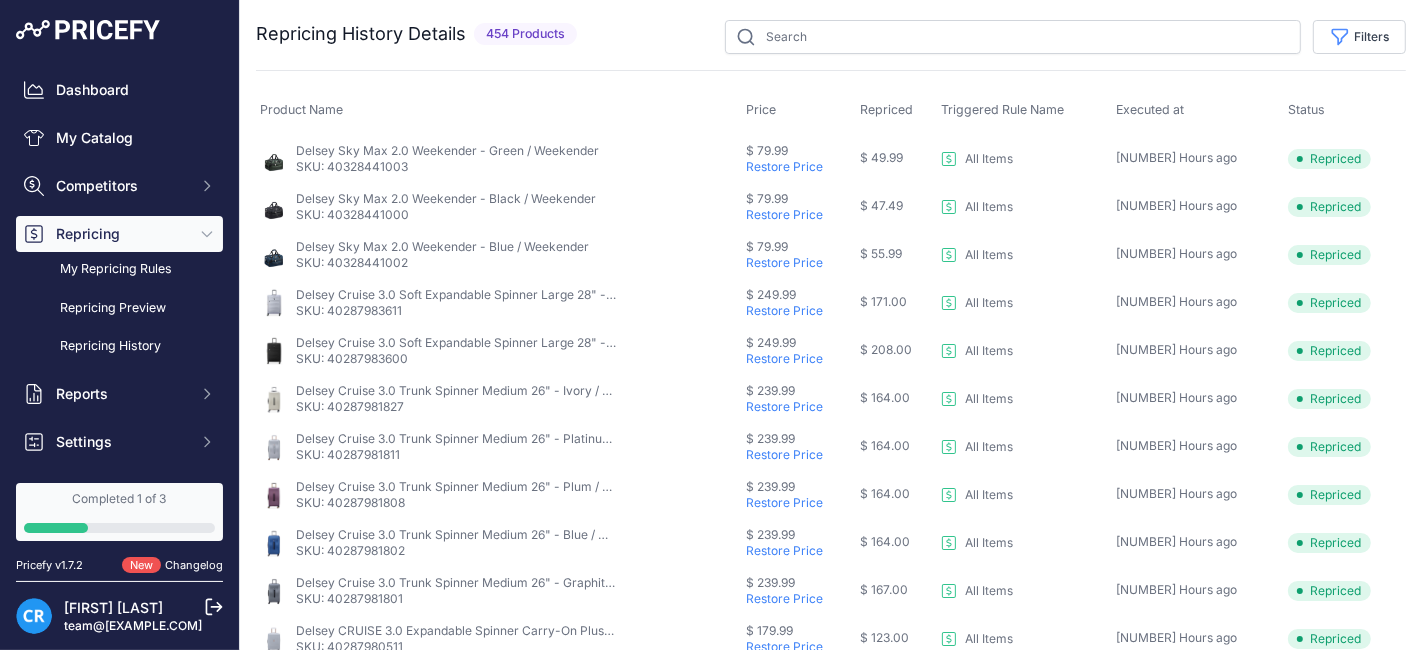 drag, startPoint x: 822, startPoint y: 144, endPoint x: 780, endPoint y: 137, distance: 42.579338 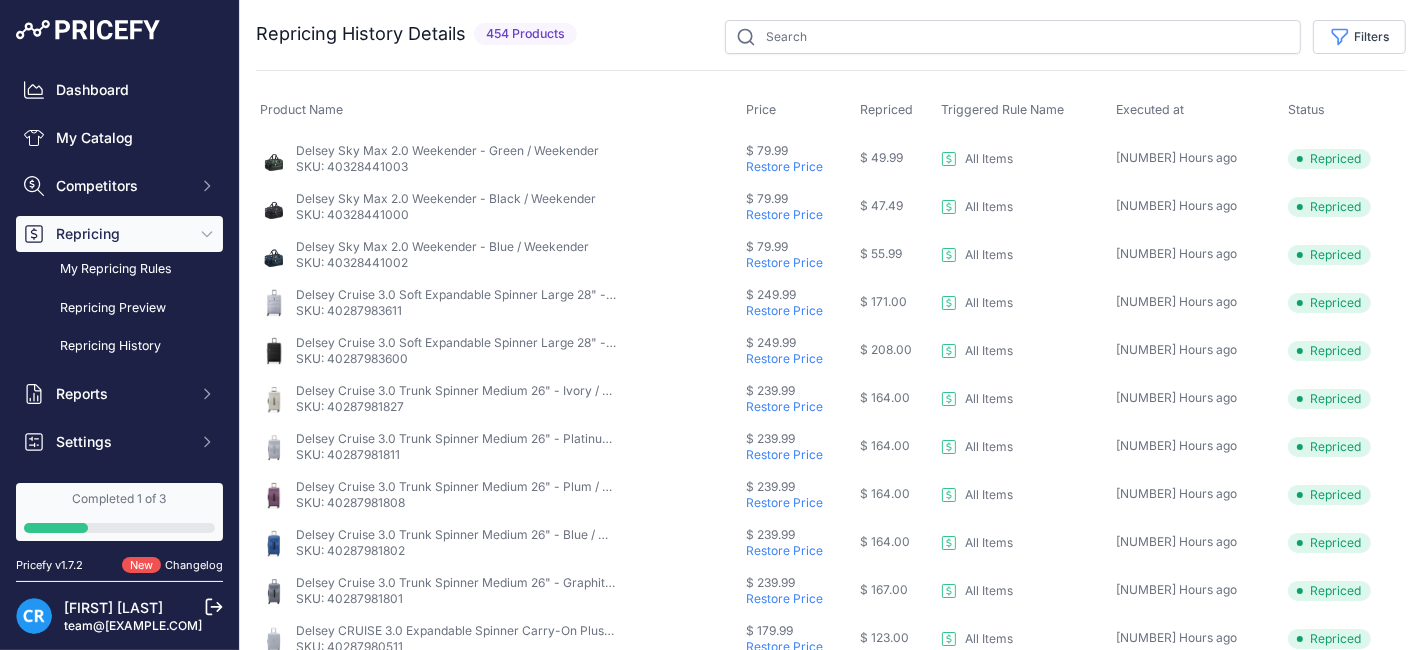 click on "Repricing" at bounding box center (121, 234) 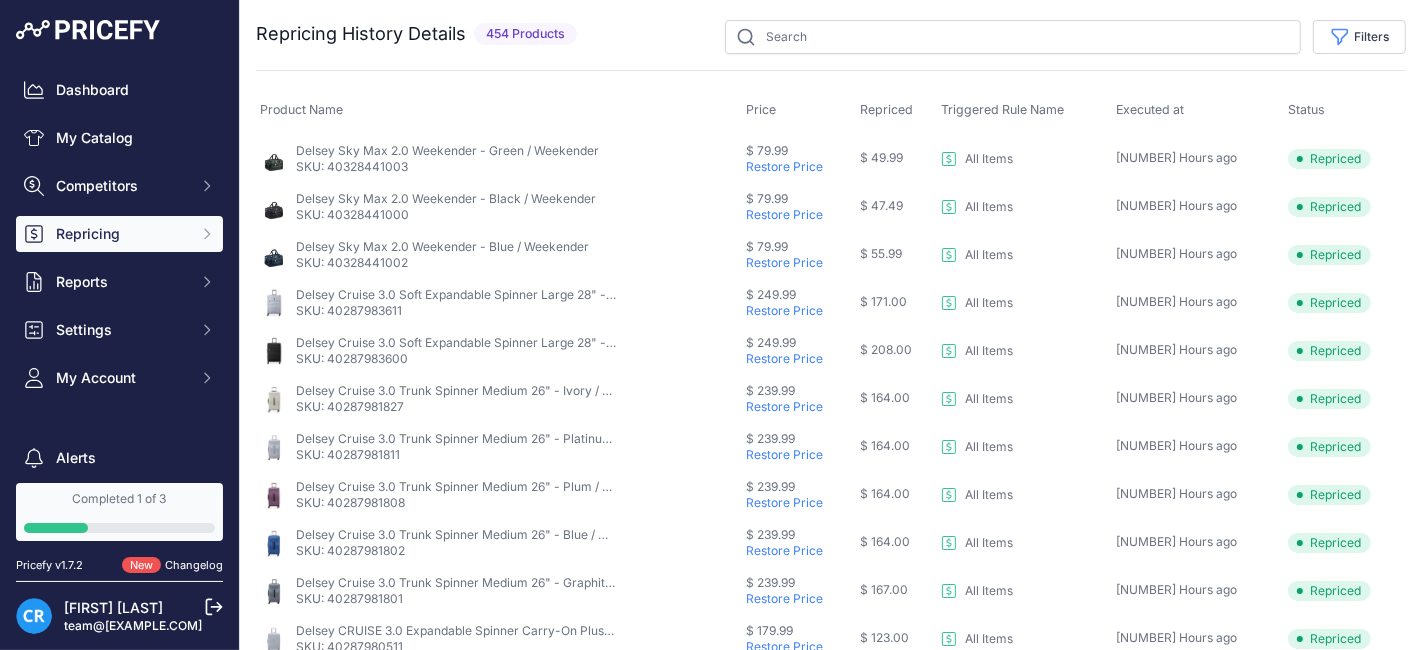click on "Repricing" at bounding box center (121, 234) 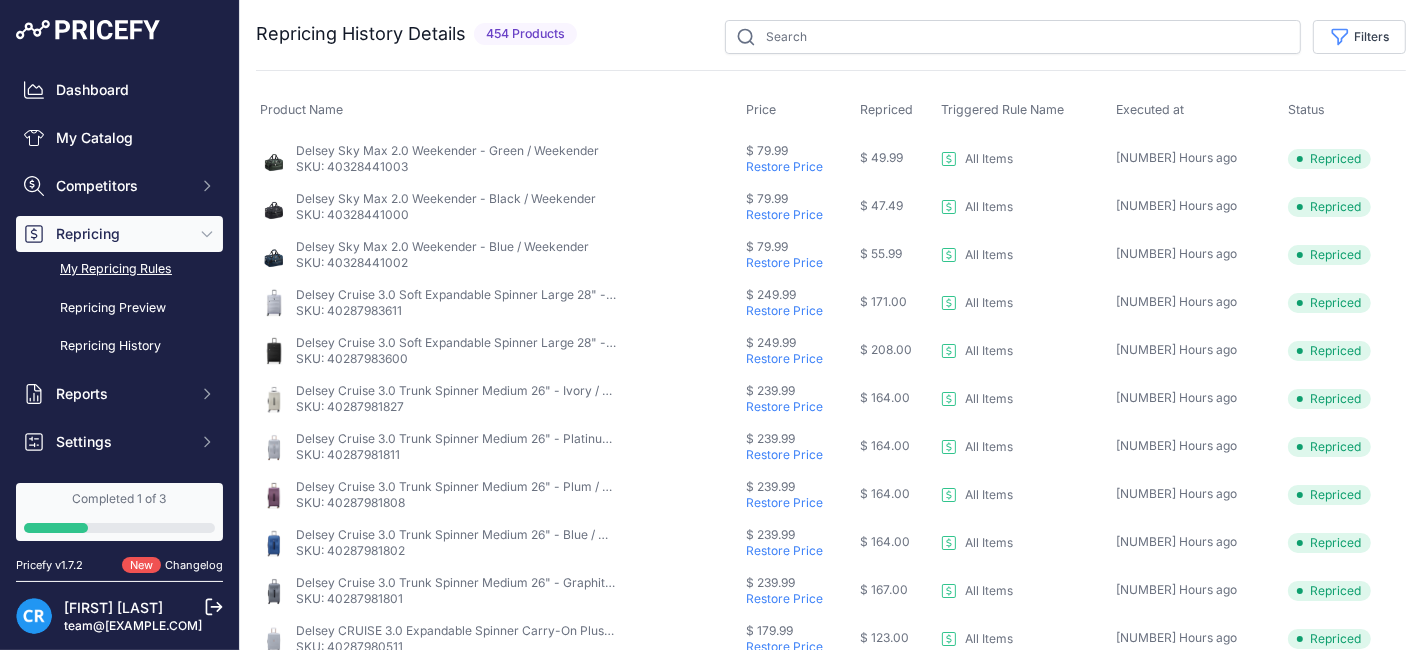 click on "My Repricing Rules" at bounding box center (119, 269) 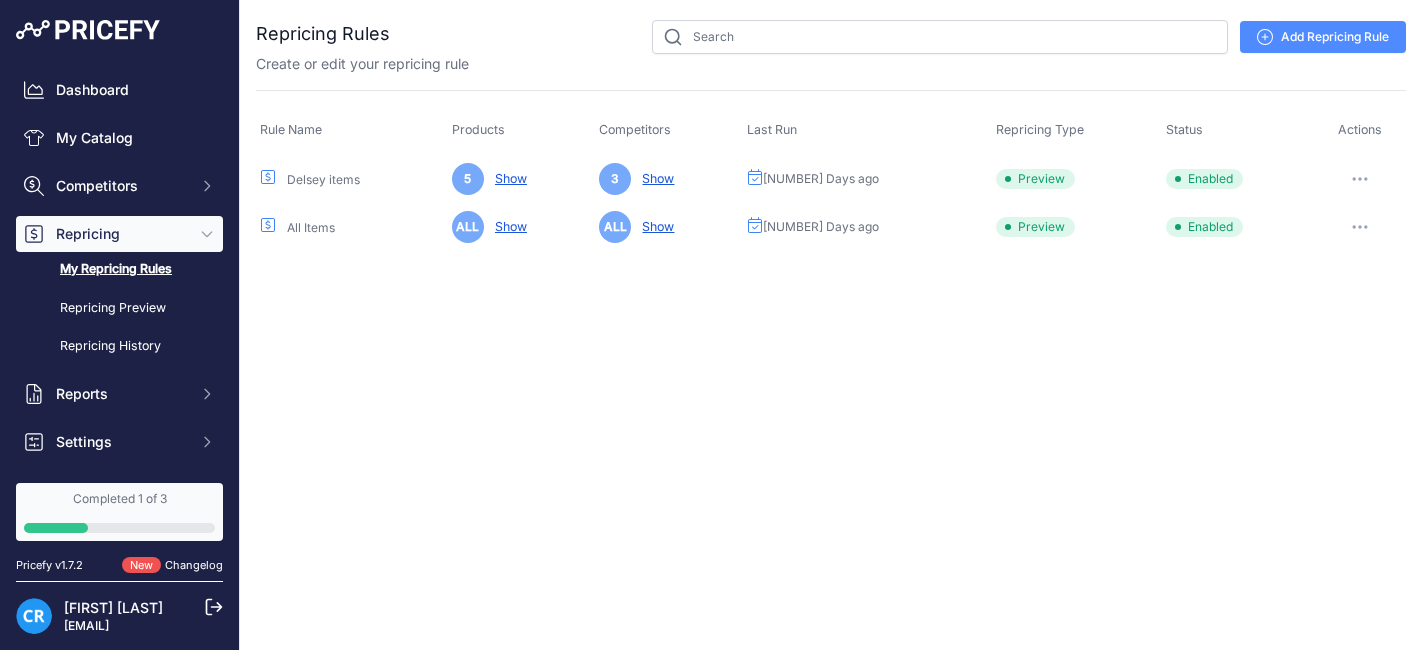 scroll, scrollTop: 0, scrollLeft: 0, axis: both 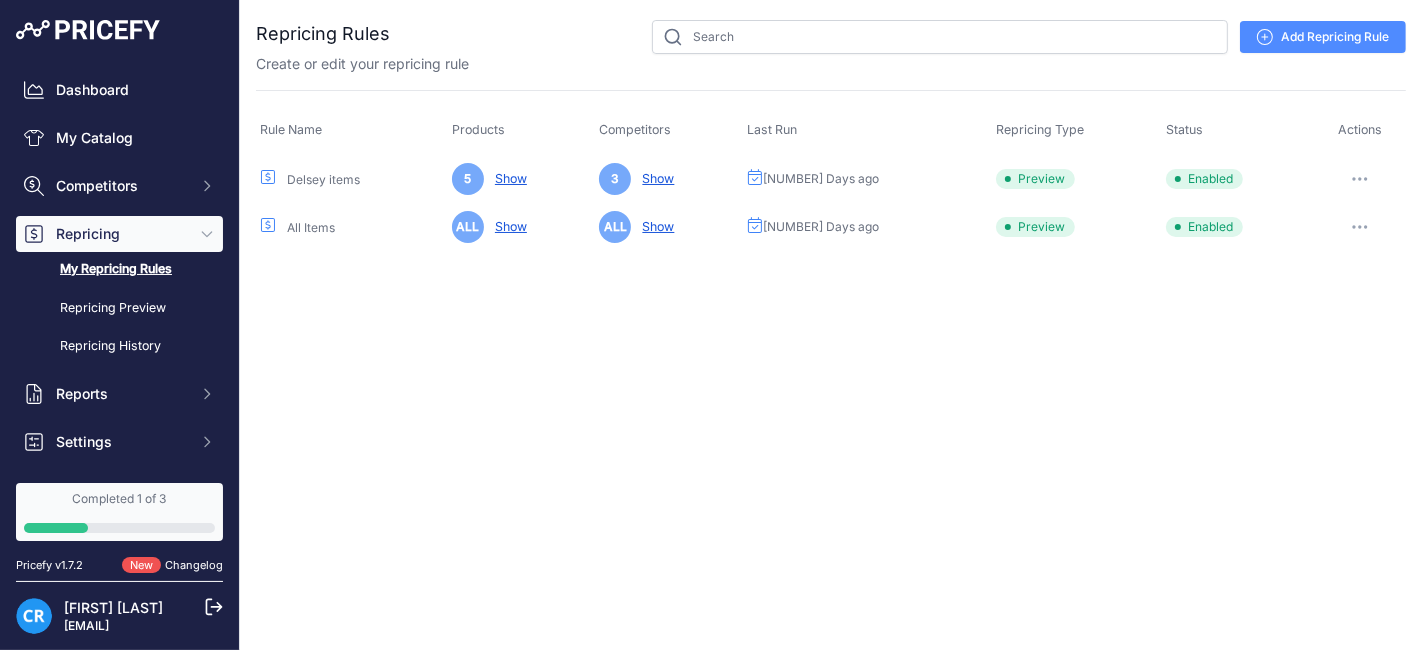 click at bounding box center (1360, 227) 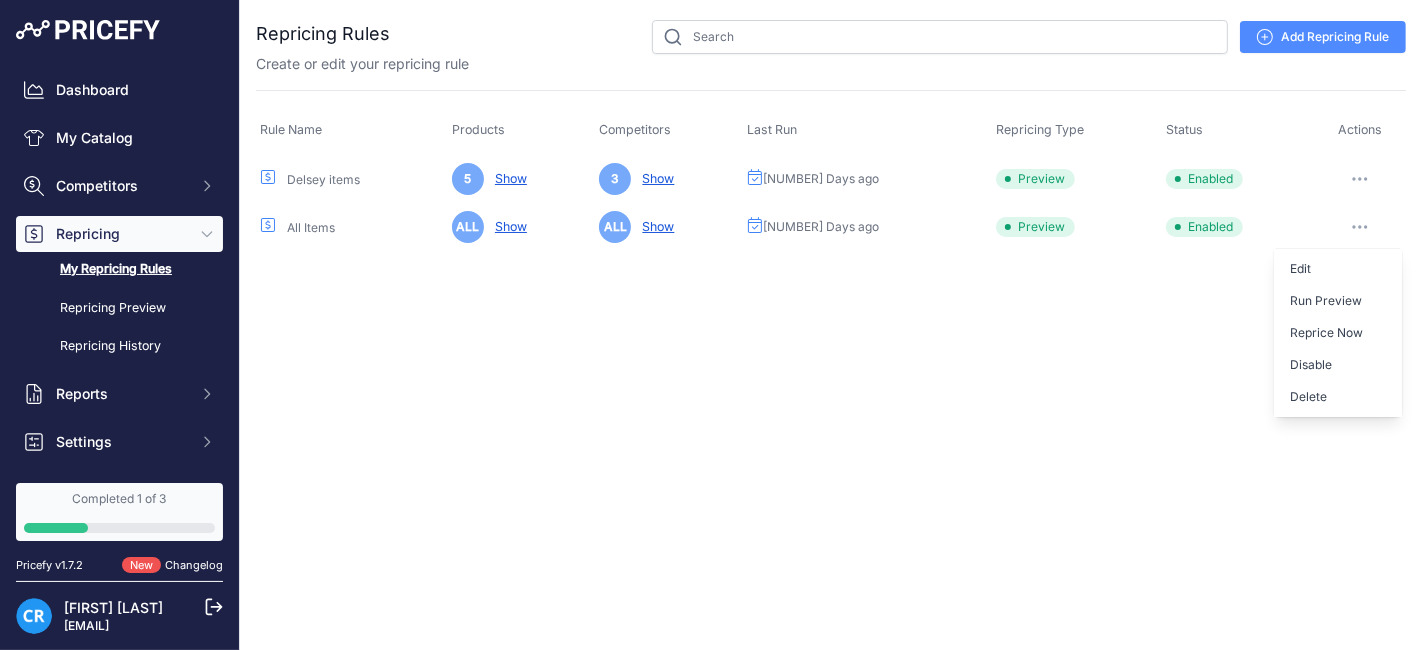 type 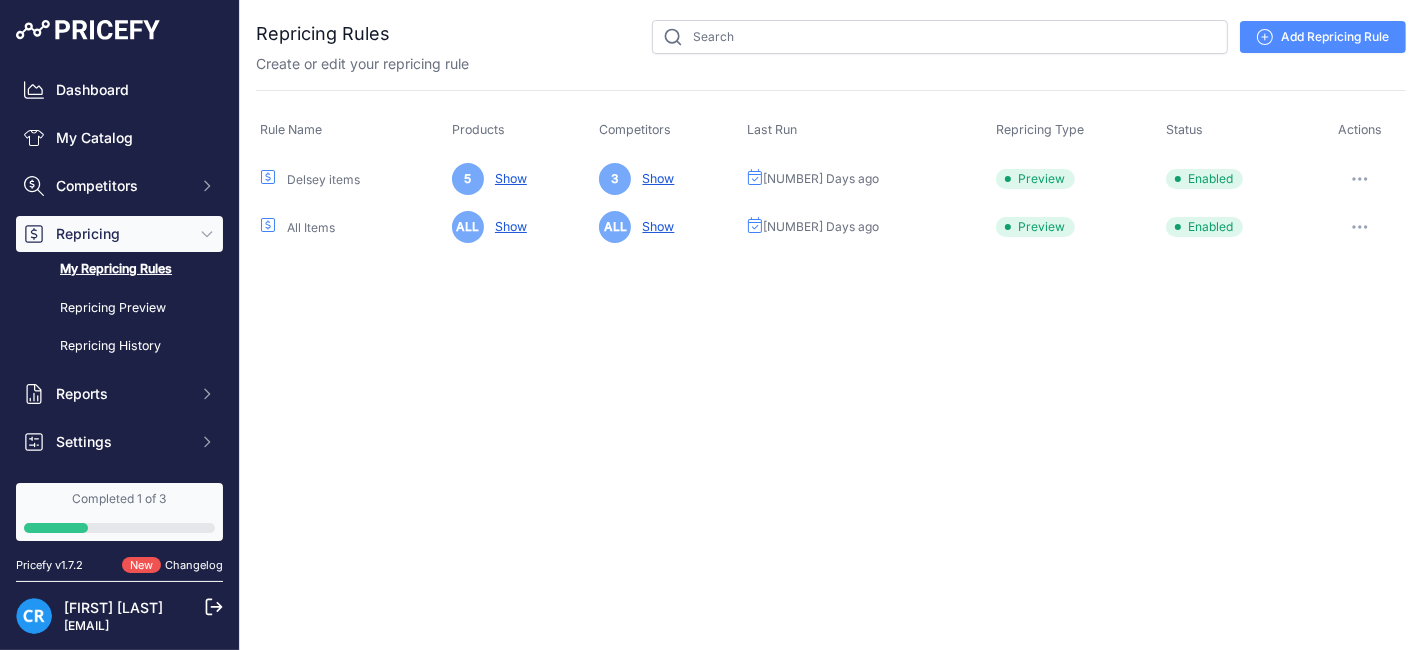 click on "Show" at bounding box center (507, 226) 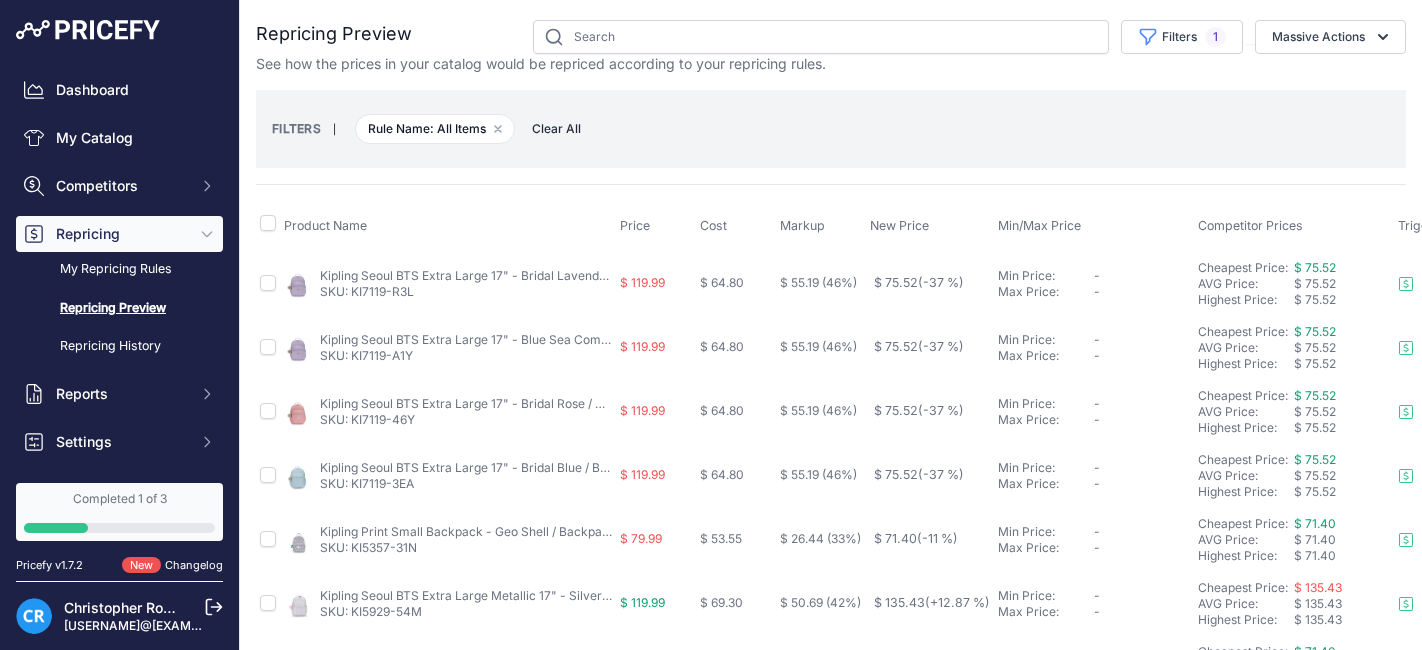 scroll, scrollTop: 0, scrollLeft: 0, axis: both 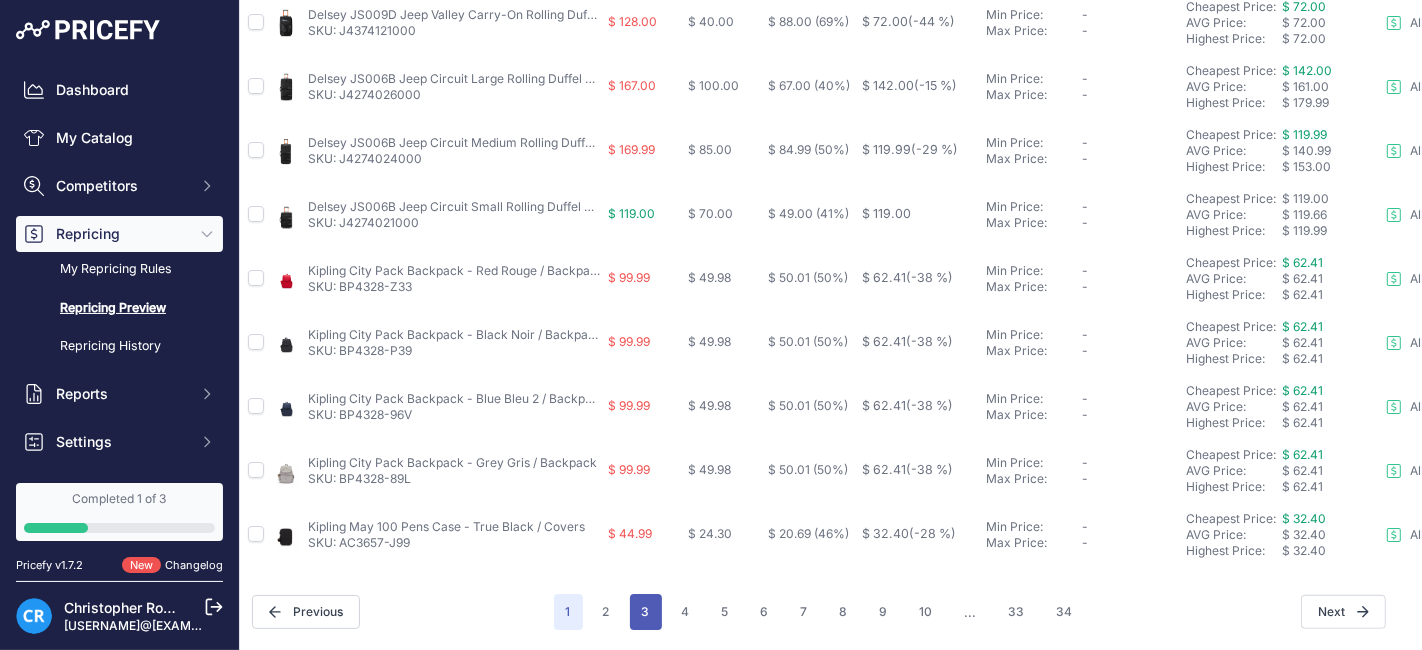 click on "3" at bounding box center (646, 612) 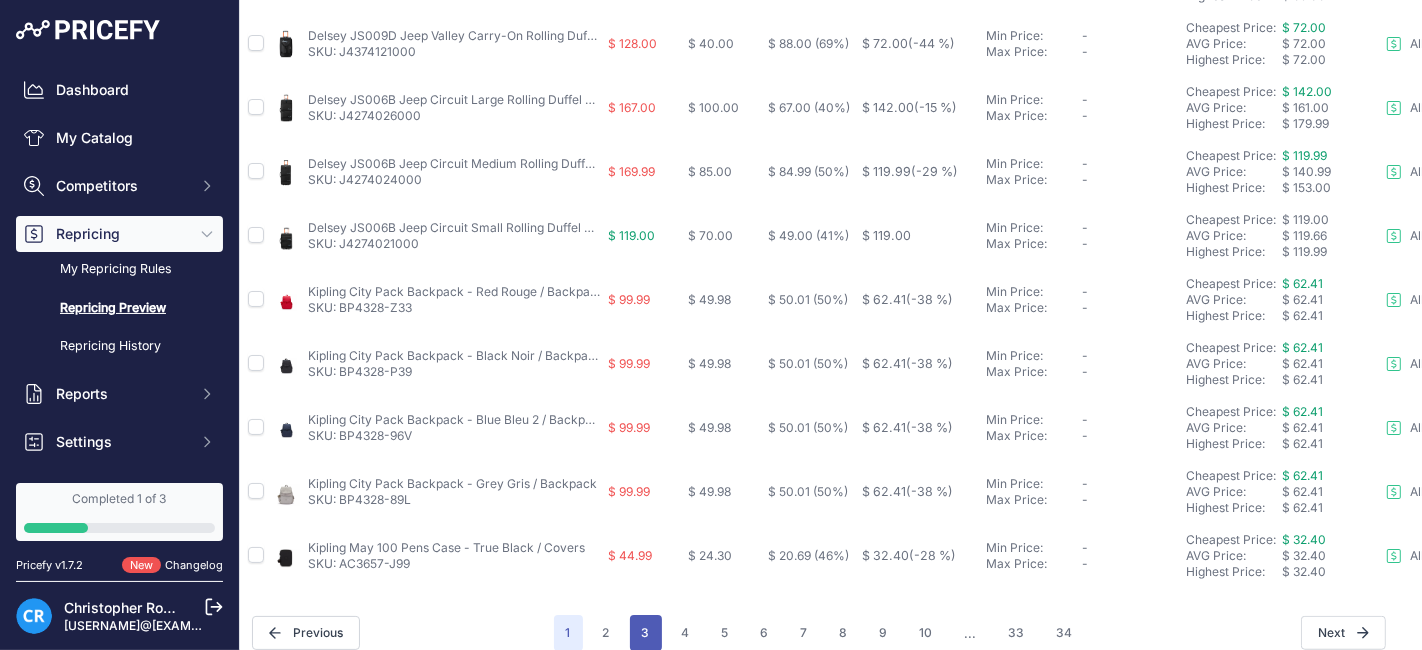 scroll, scrollTop: 1012, scrollLeft: 12, axis: both 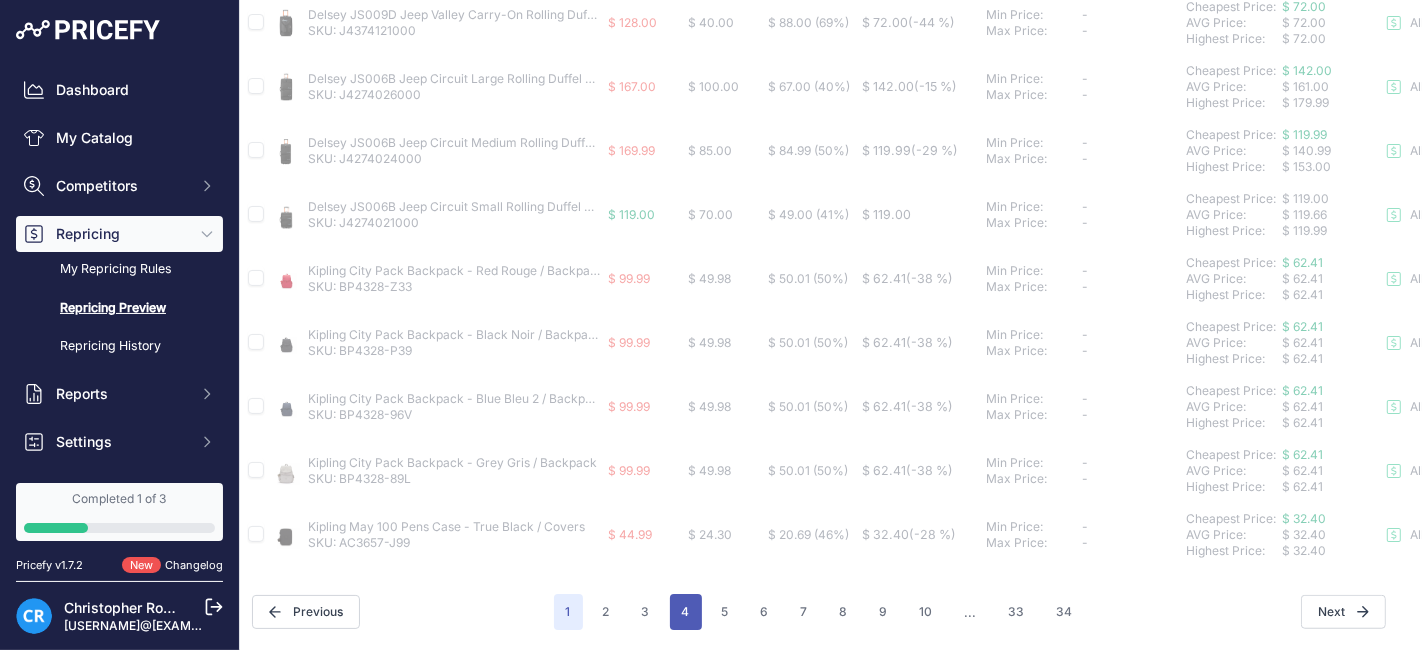 click on "4" at bounding box center [686, 612] 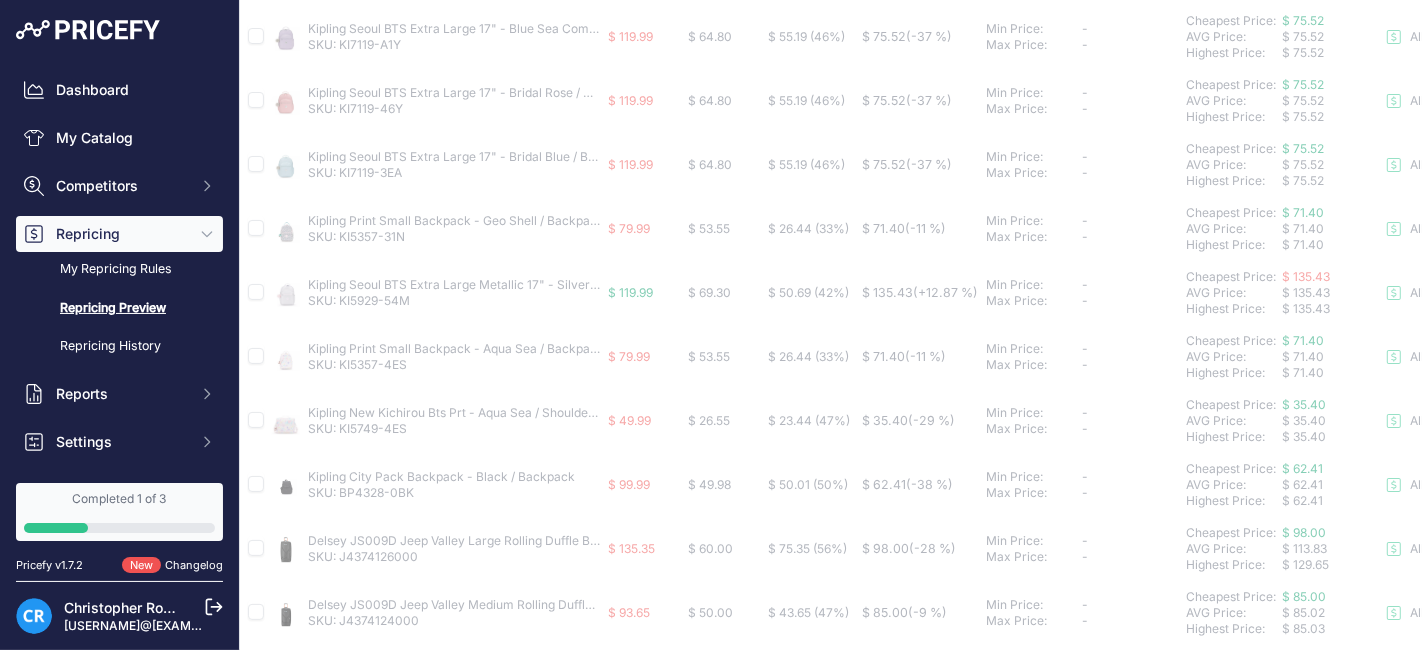 scroll, scrollTop: 0, scrollLeft: 12, axis: horizontal 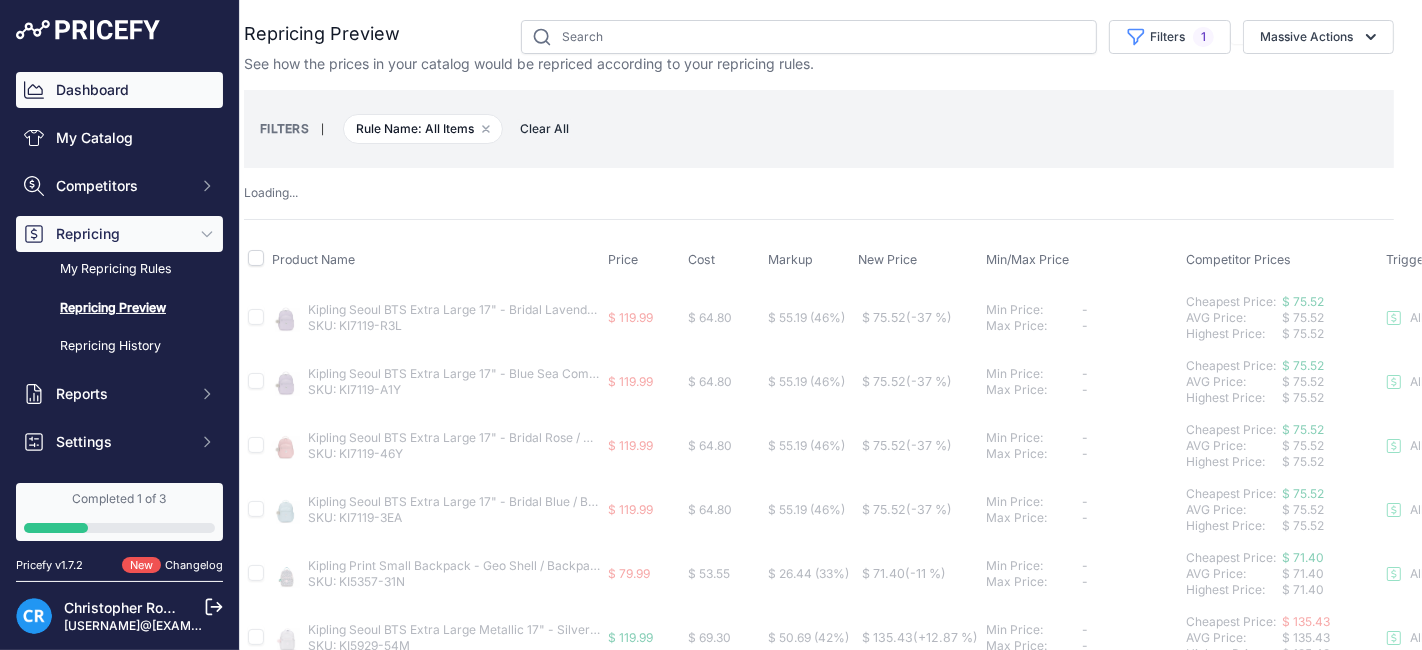 click on "Dashboard" at bounding box center (119, 90) 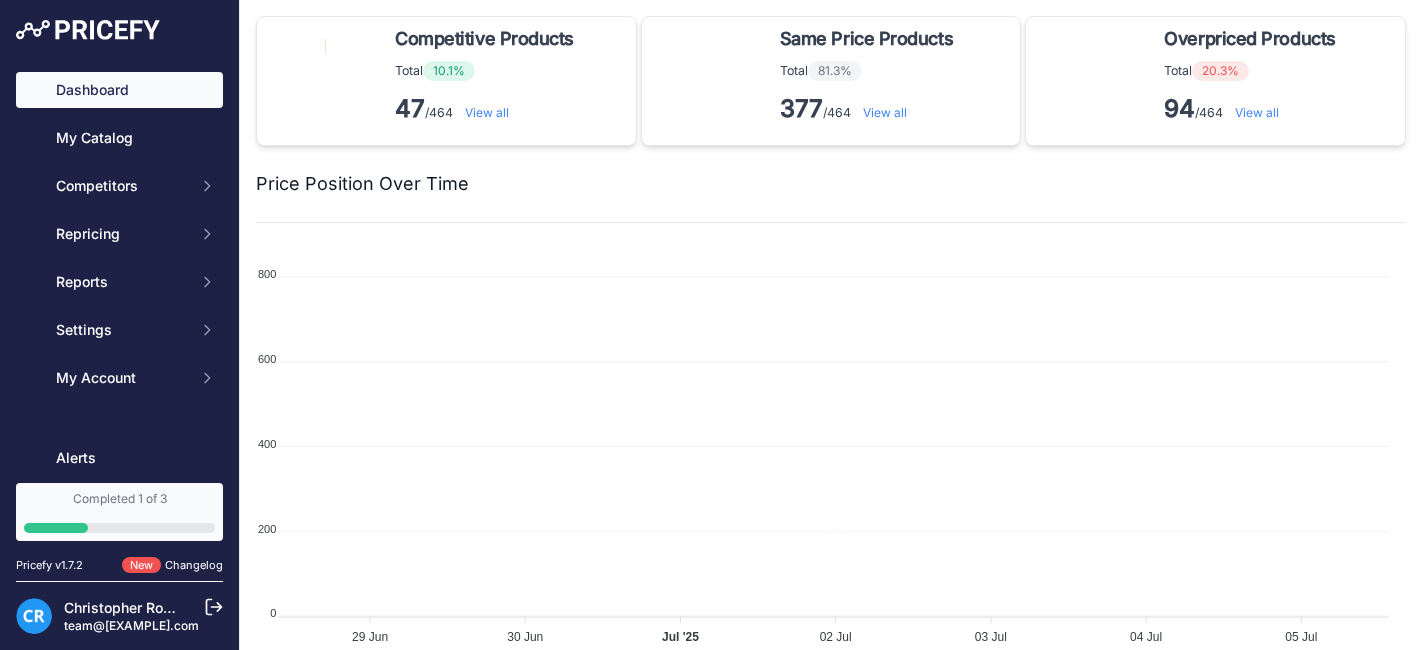 scroll, scrollTop: 0, scrollLeft: 0, axis: both 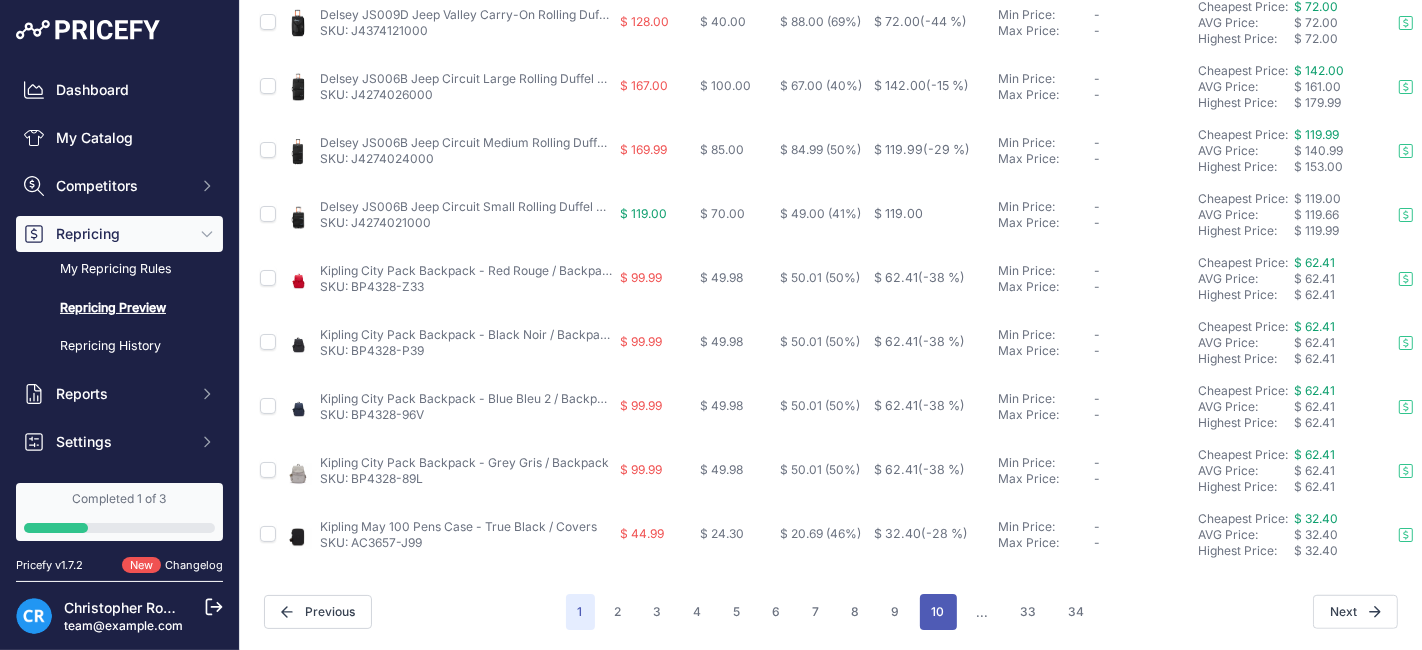 click on "10" at bounding box center (938, 612) 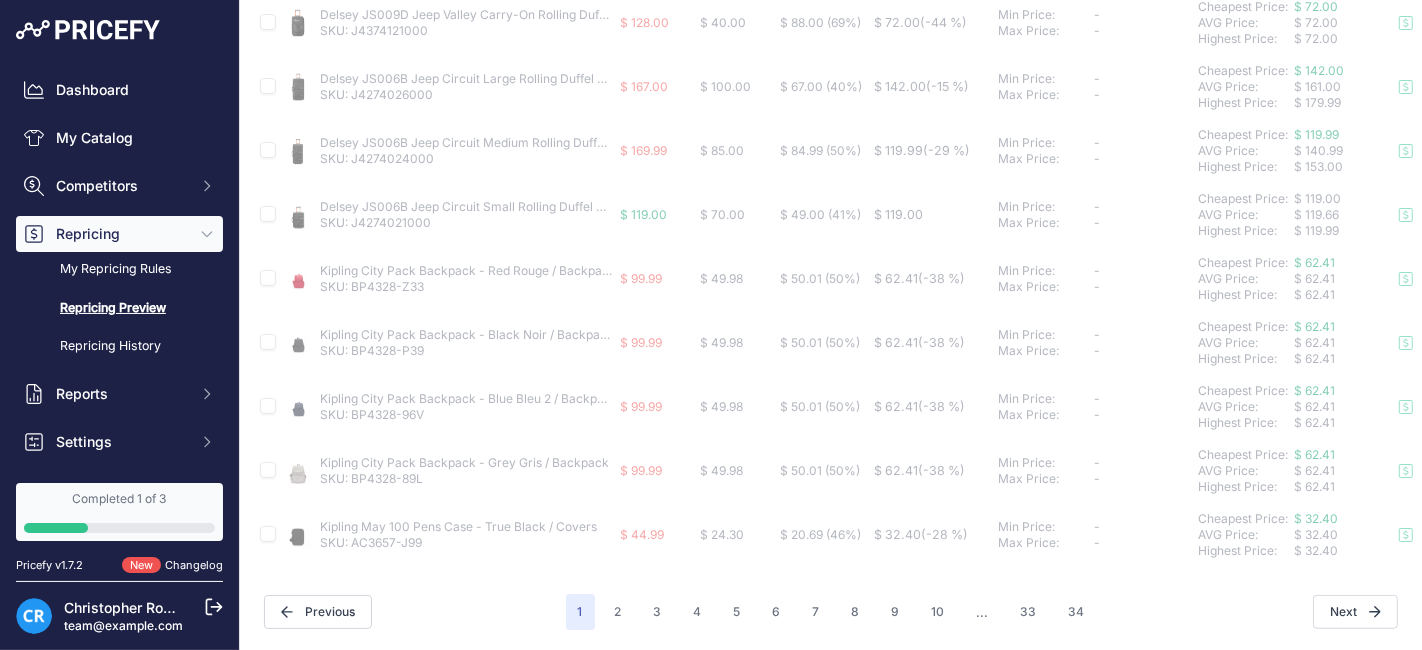 scroll, scrollTop: 977, scrollLeft: 0, axis: vertical 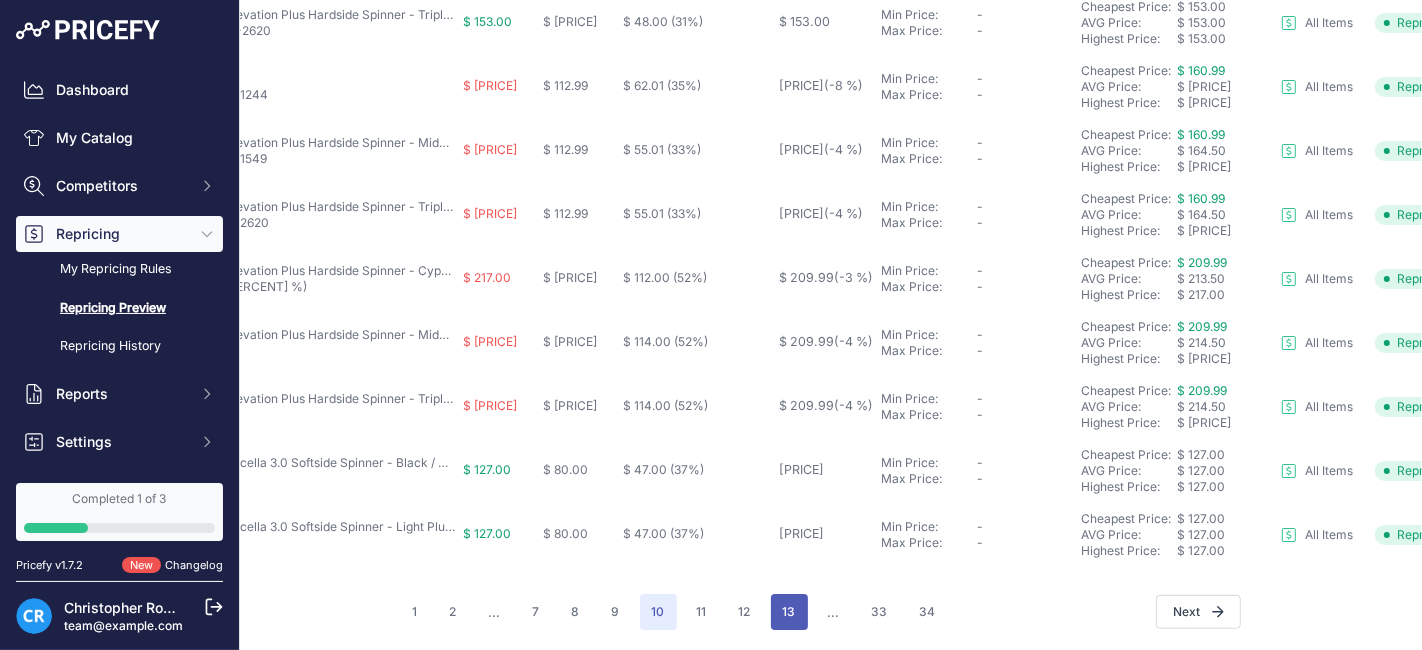 click on "13" at bounding box center (789, 612) 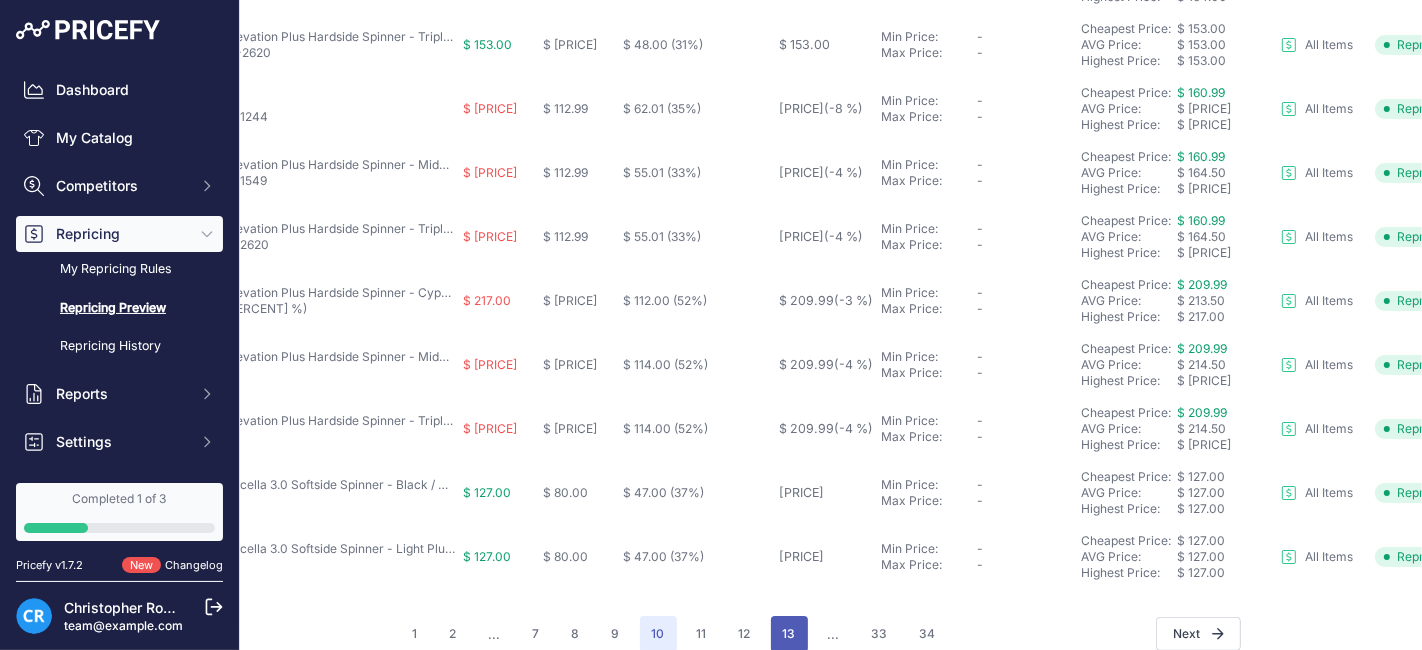 scroll, scrollTop: 1011, scrollLeft: 157, axis: both 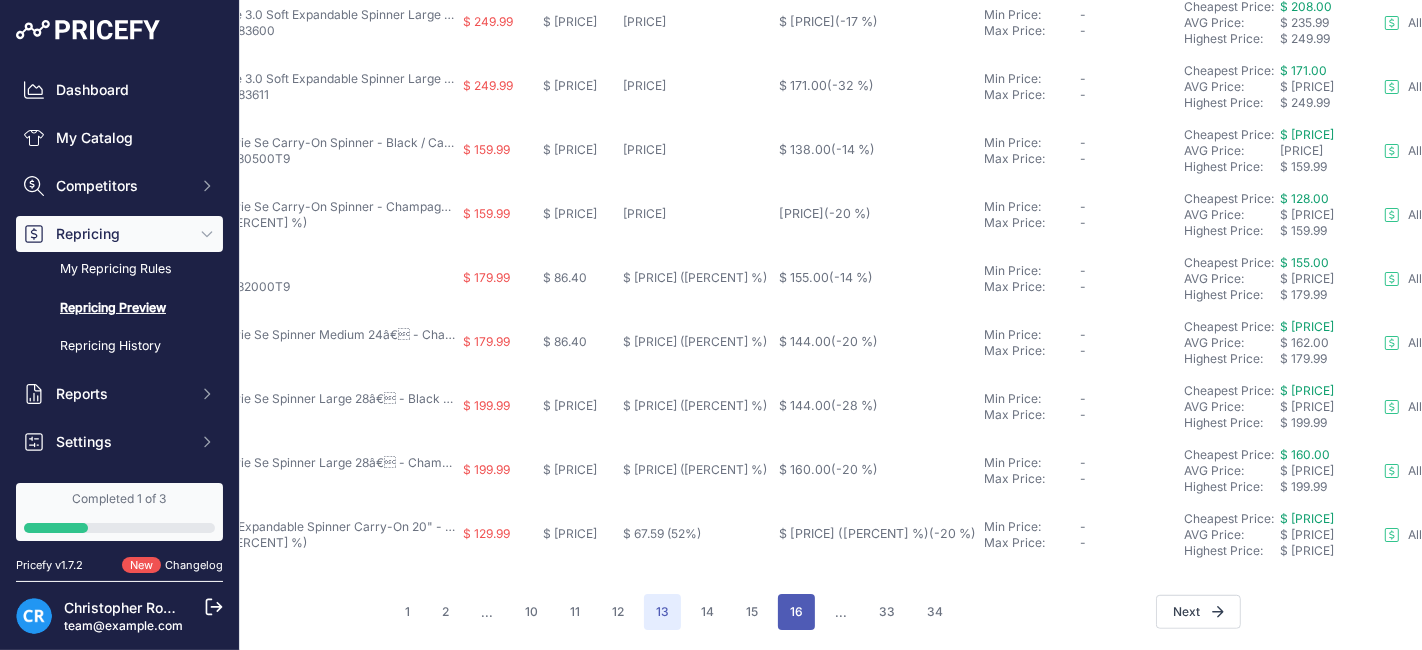 click on "16" at bounding box center (796, 612) 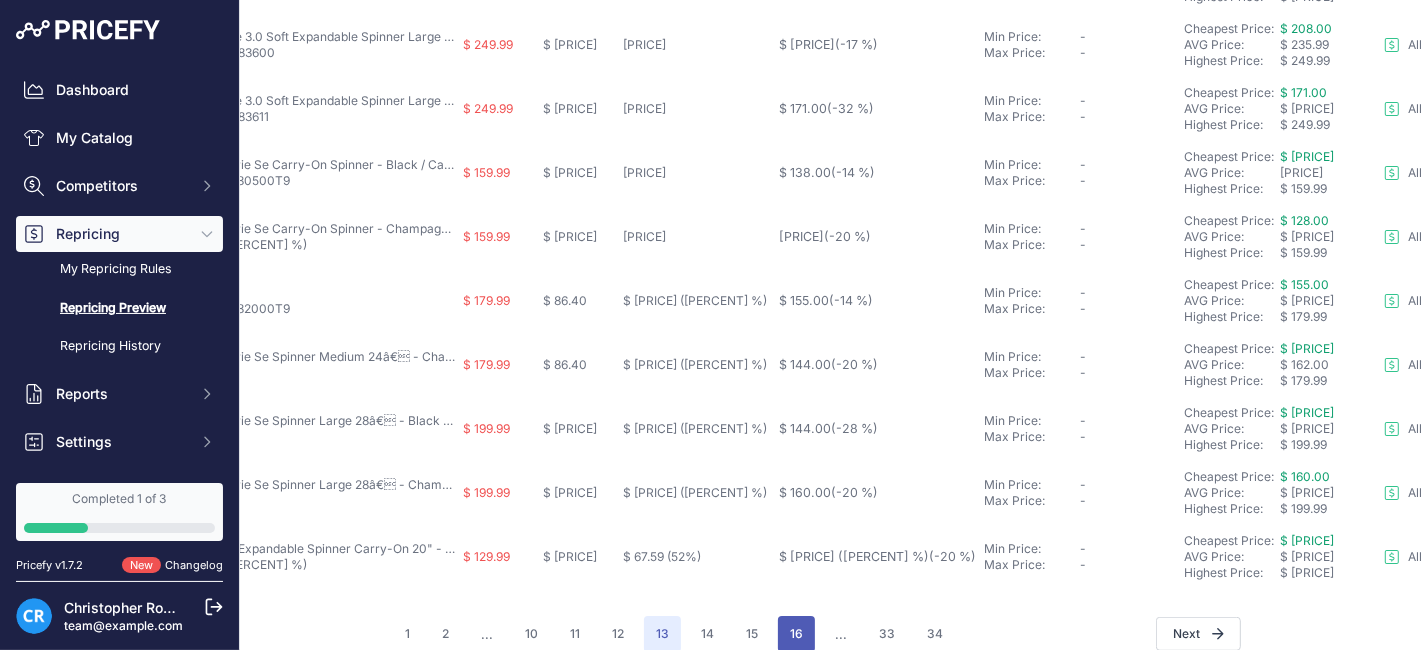 scroll, scrollTop: 1011, scrollLeft: 157, axis: both 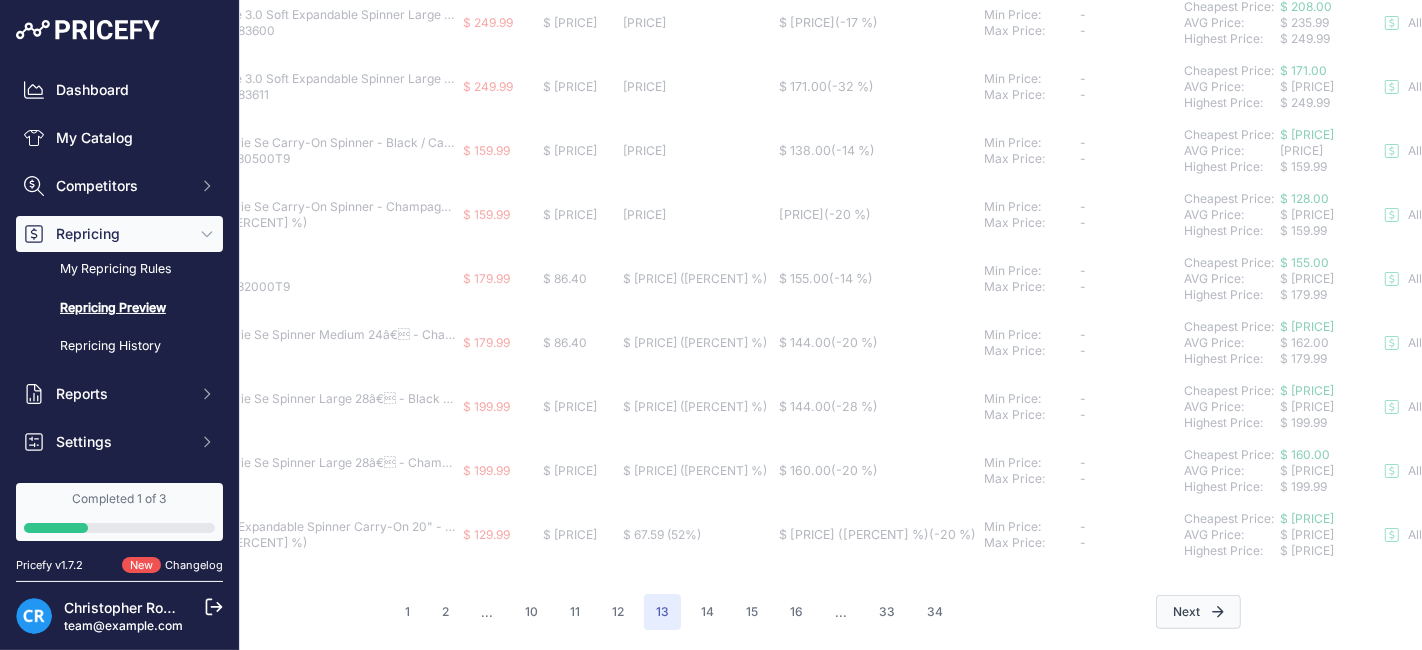 click on "Next" at bounding box center (1198, 612) 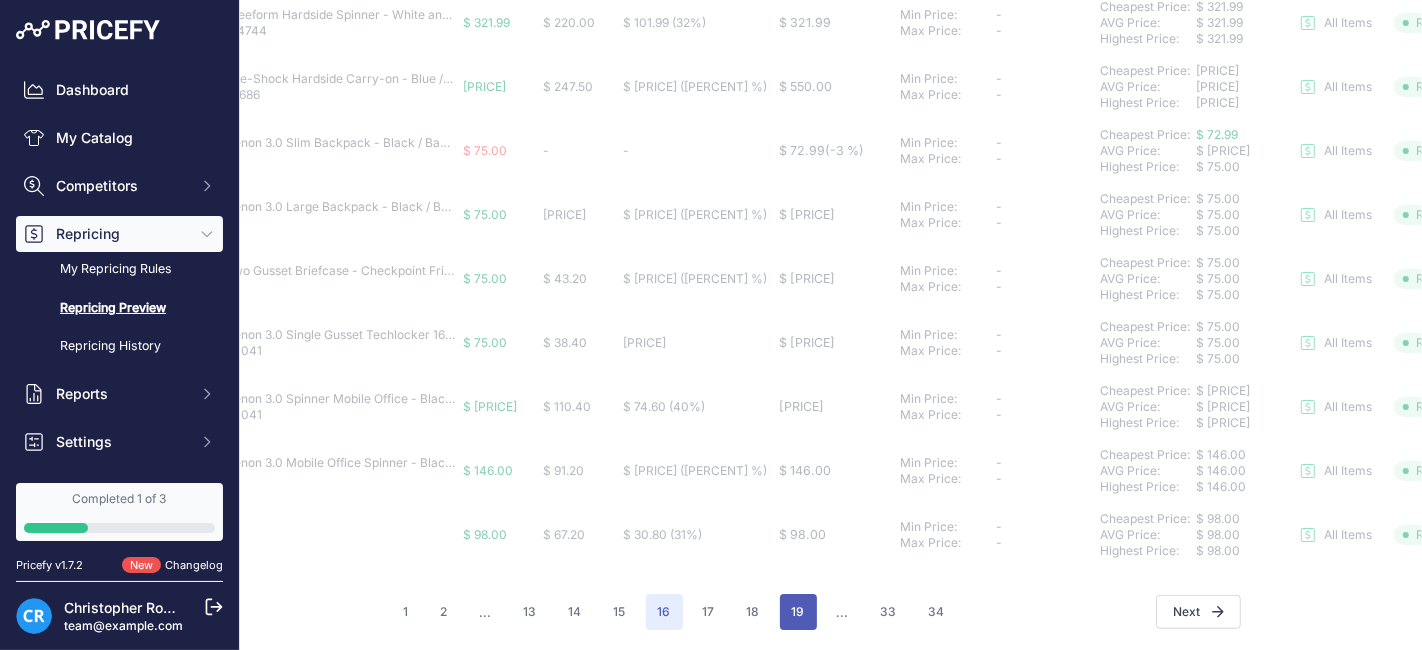 click on "19" at bounding box center (798, 612) 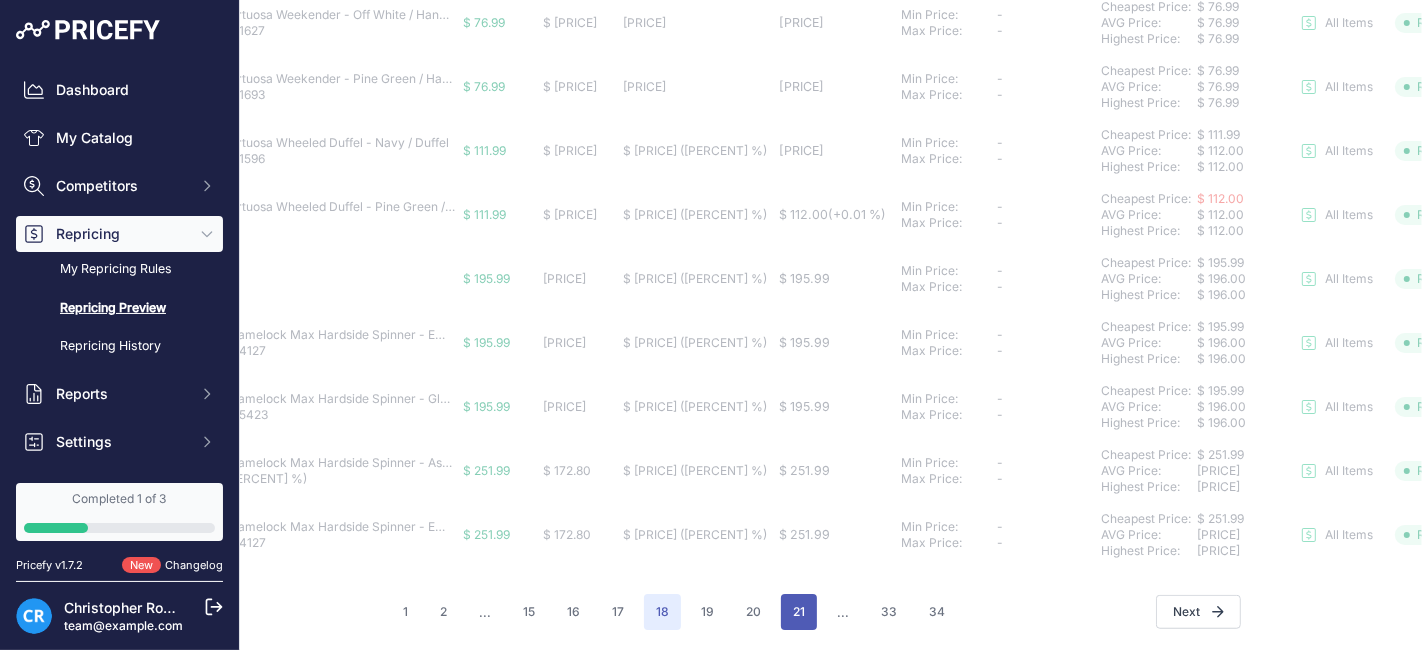 click on "21" at bounding box center [799, 612] 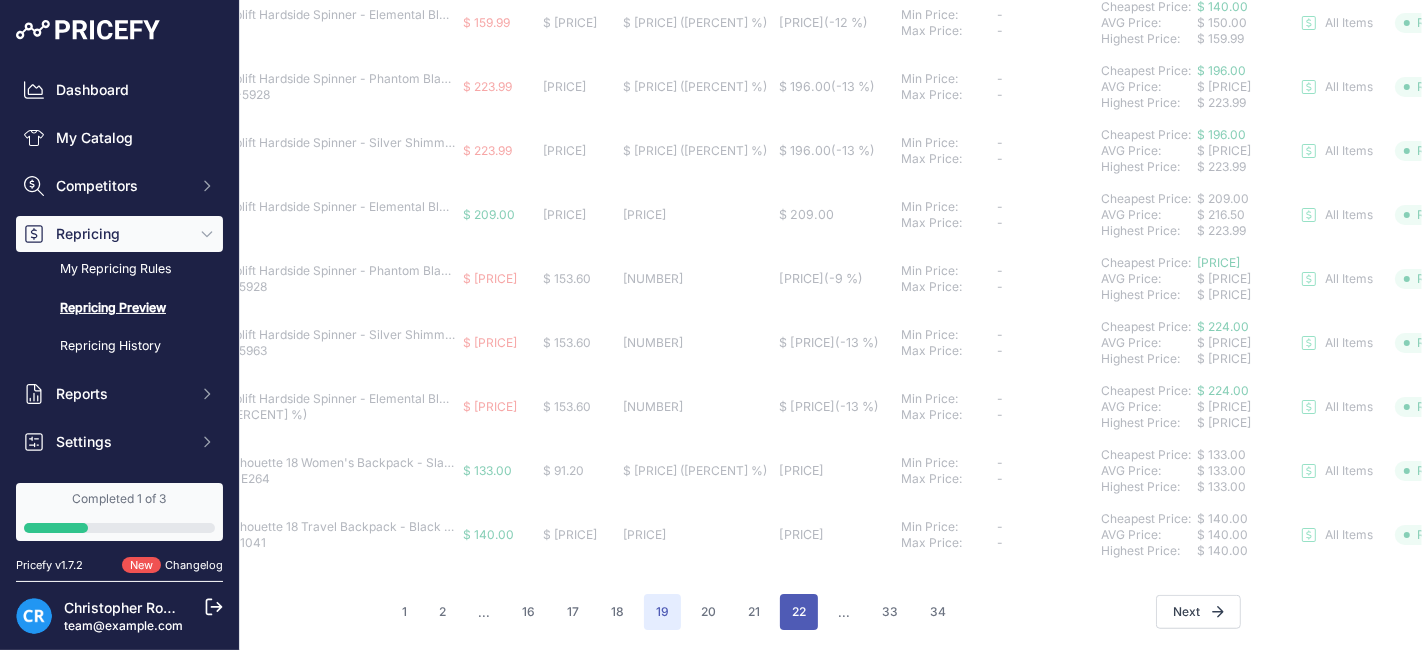 click on "22" at bounding box center [799, 612] 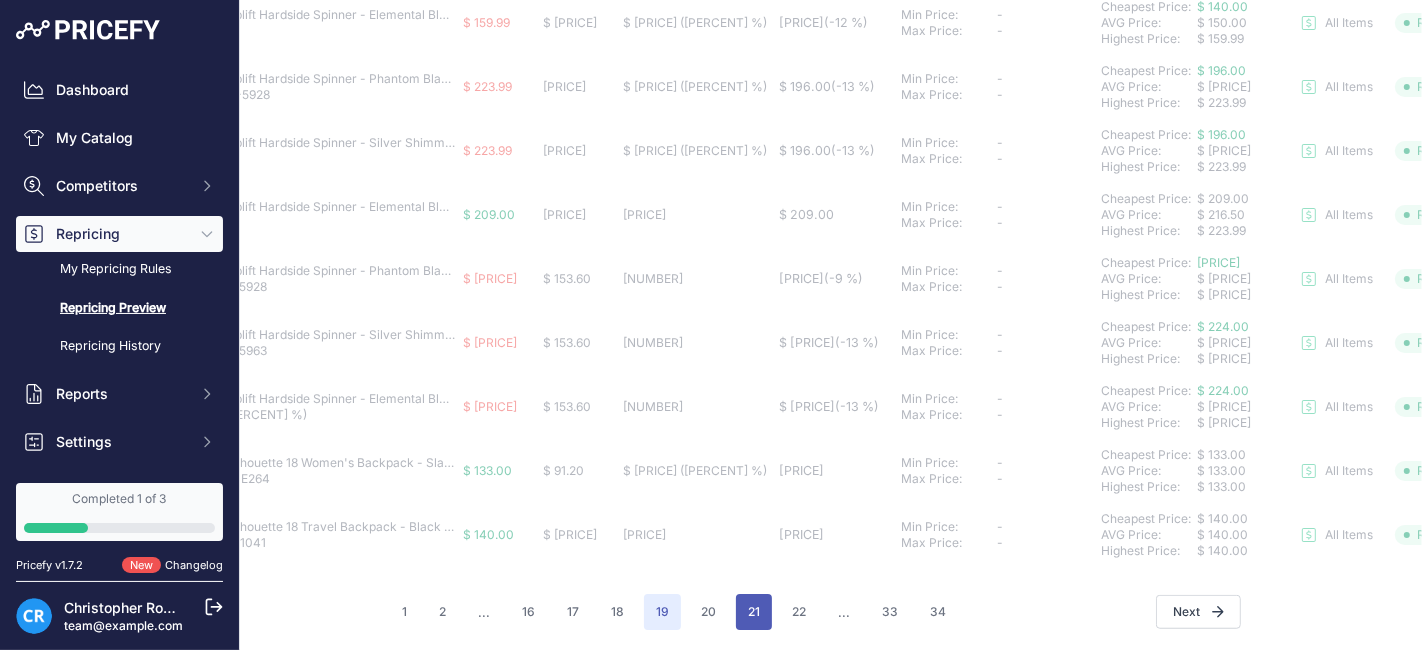 click on "21" at bounding box center (754, 612) 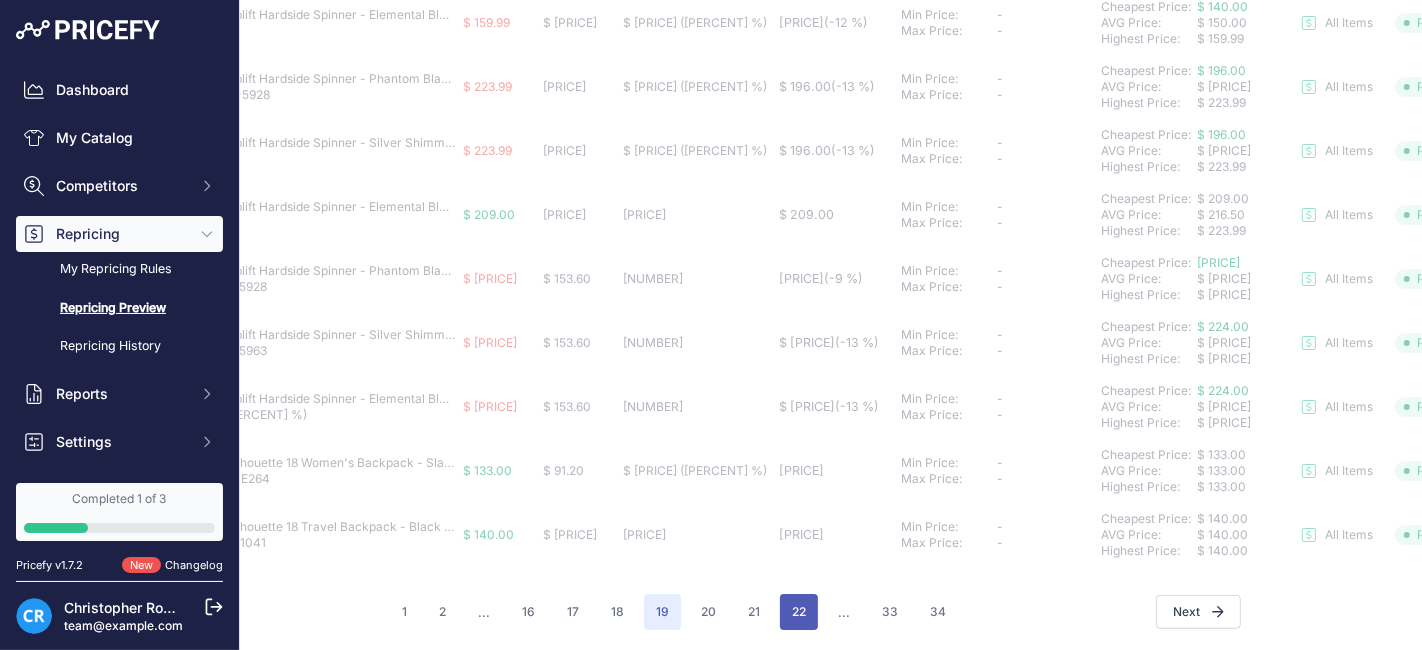 click on "22" at bounding box center (799, 612) 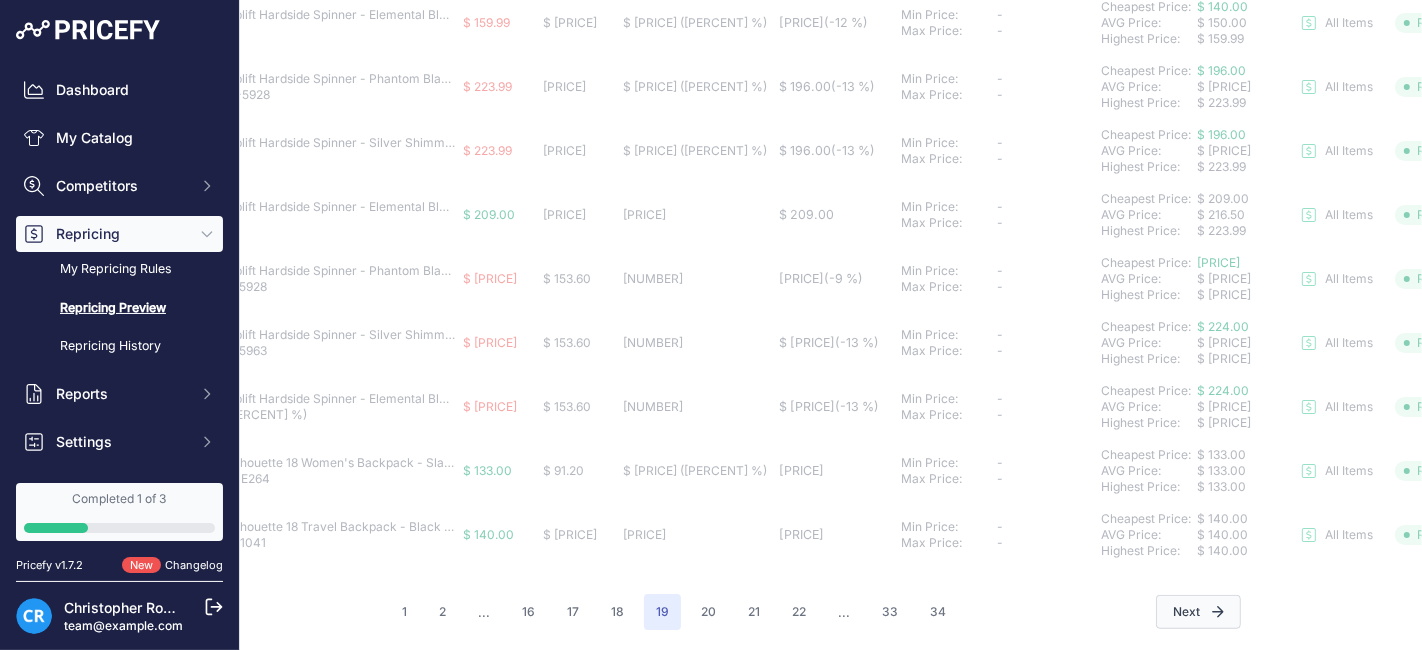 click on "Next" at bounding box center [1198, 612] 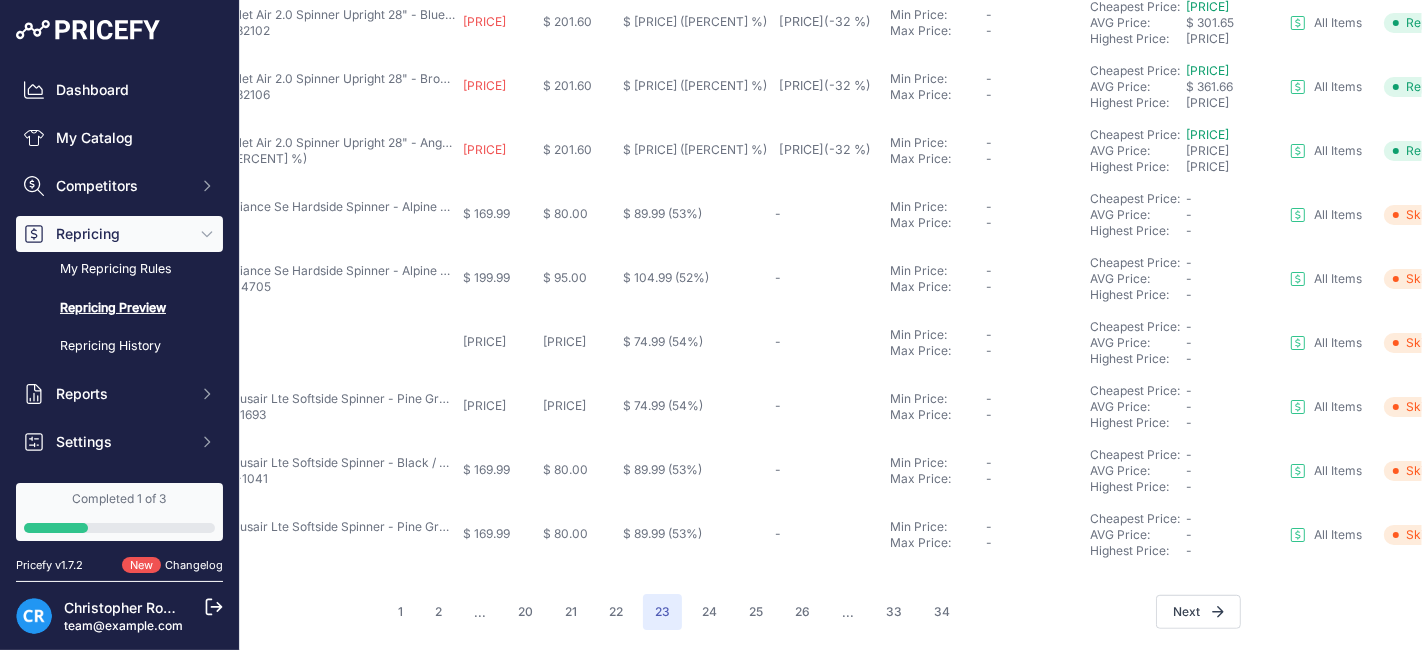 click on "25" at bounding box center (756, 612) 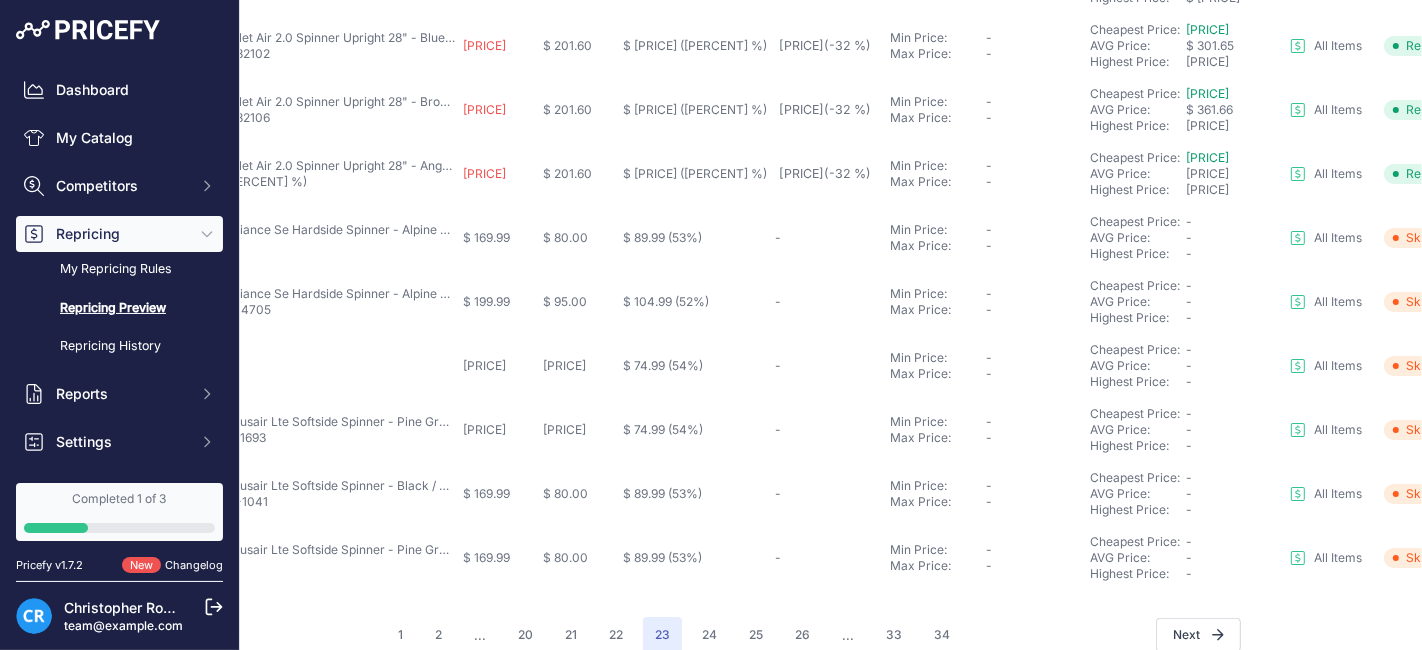 scroll, scrollTop: 1010, scrollLeft: 157, axis: both 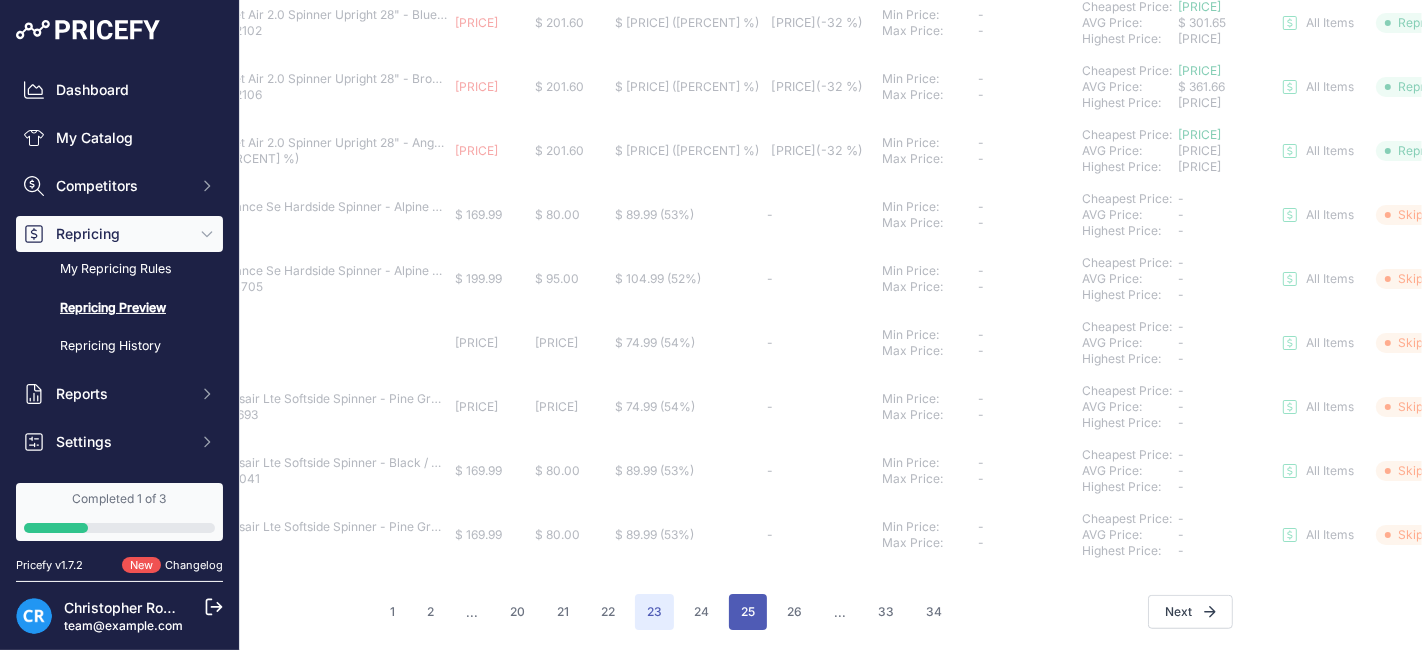 click on "25" at bounding box center [748, 612] 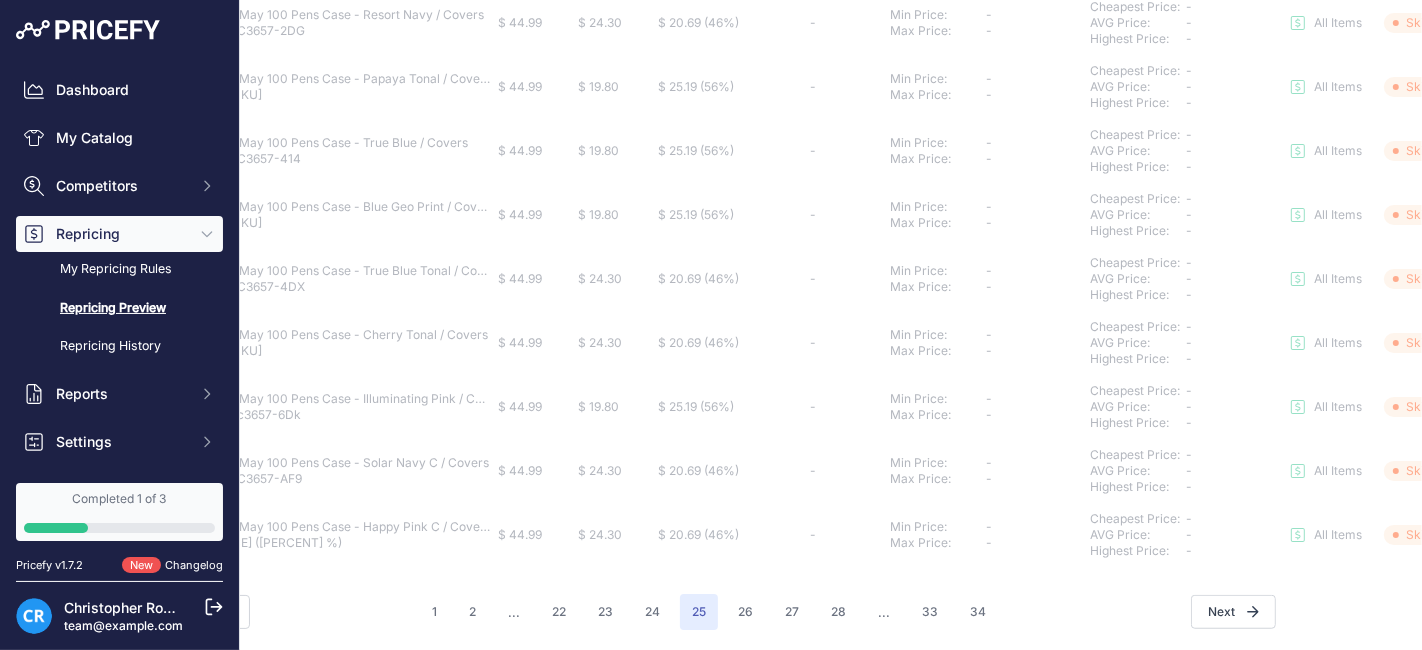 scroll, scrollTop: 975, scrollLeft: 122, axis: both 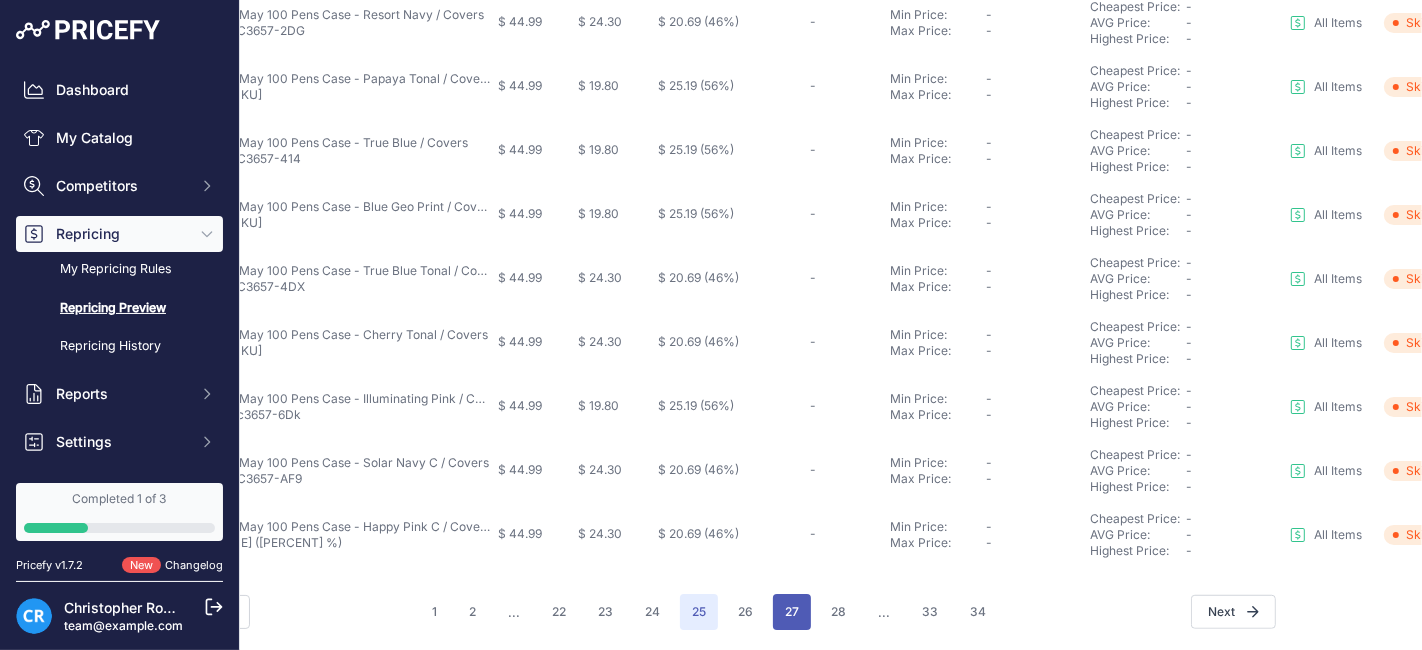 click on "27" at bounding box center (792, 612) 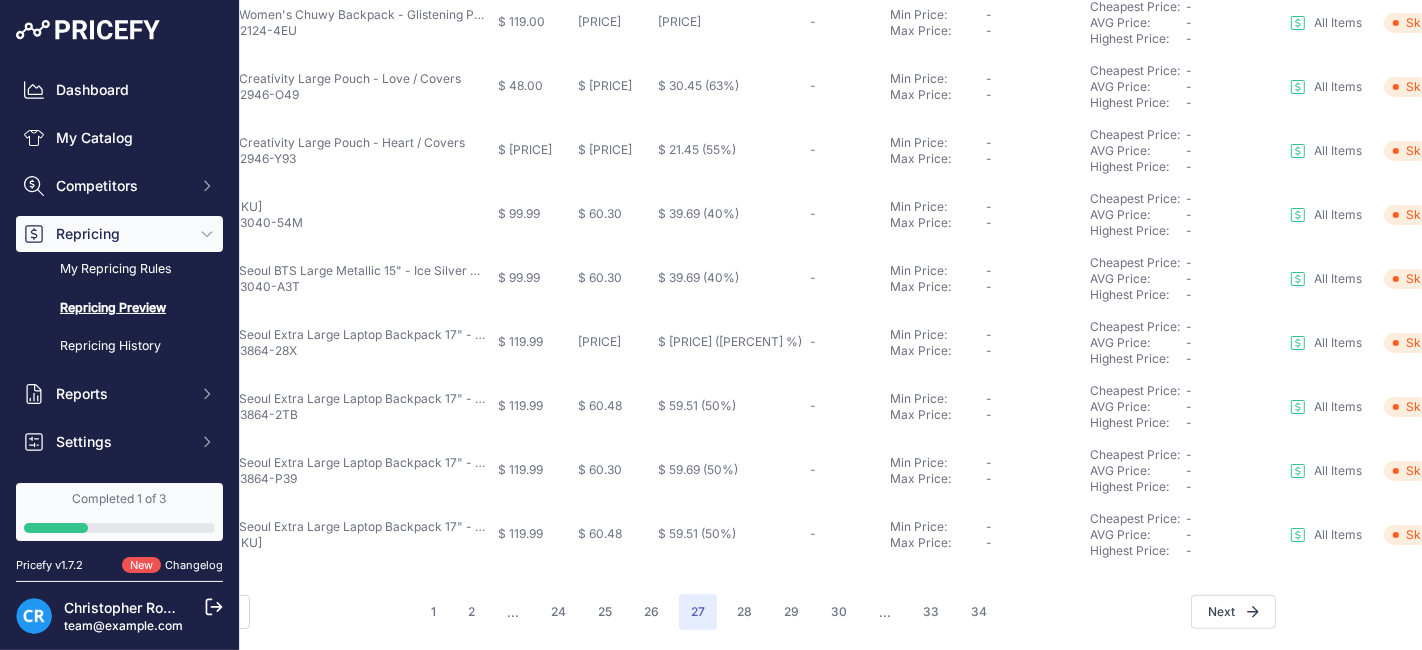 scroll, scrollTop: 964, scrollLeft: 122, axis: both 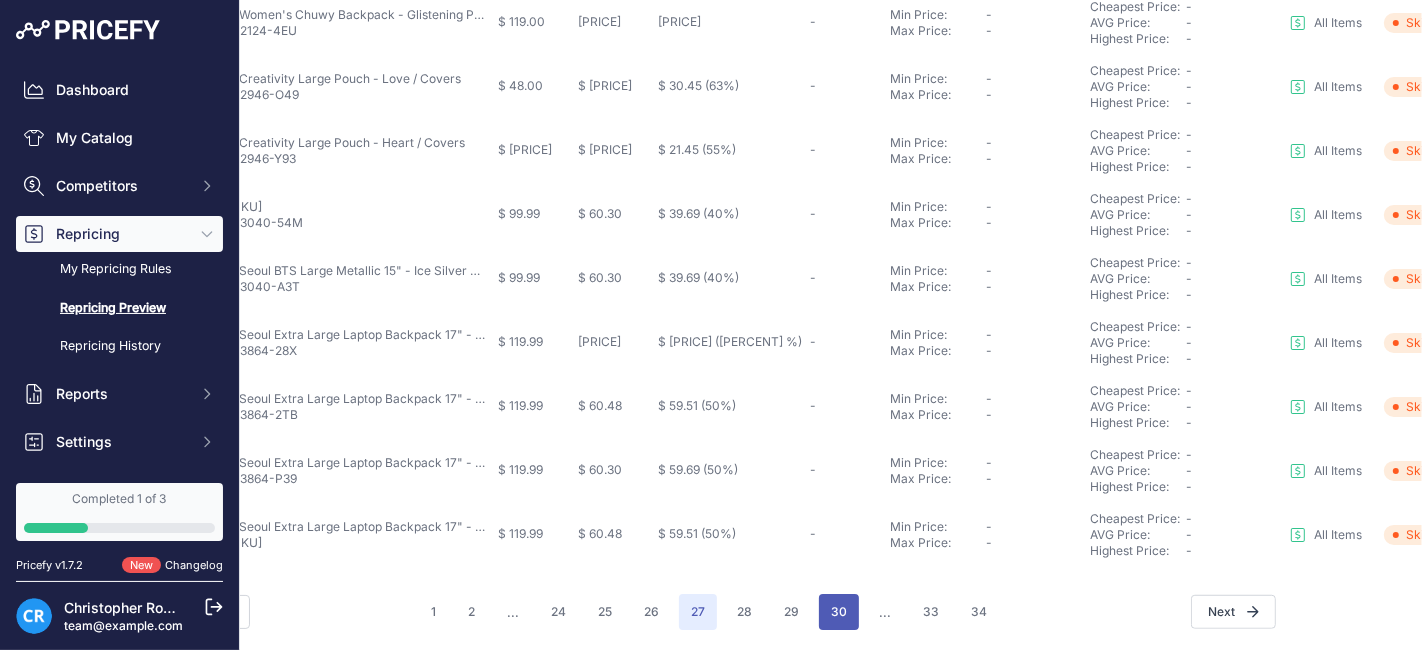 click on "[NUMBER]
[NUMBER]
...
[NUMBER]
[NUMBER]
[NUMBER]
[NUMBER]
..." at bounding box center (709, 612) 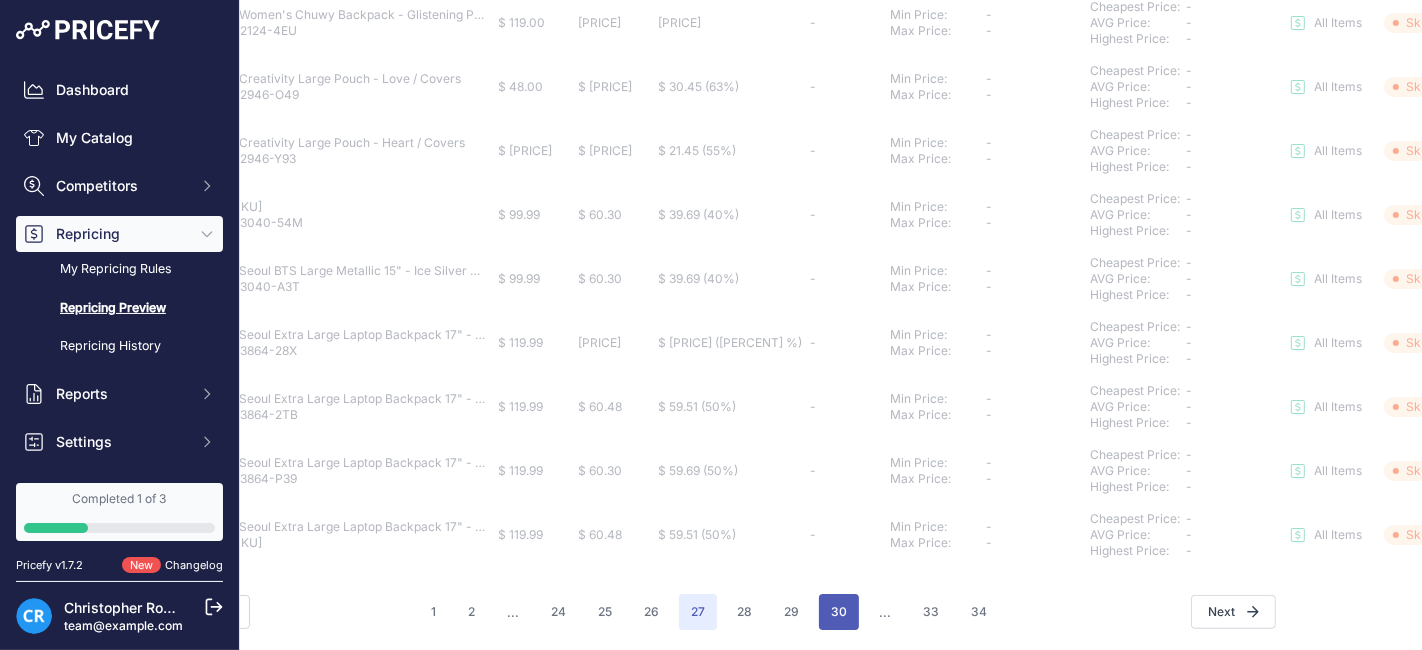 scroll, scrollTop: 977, scrollLeft: 122, axis: both 